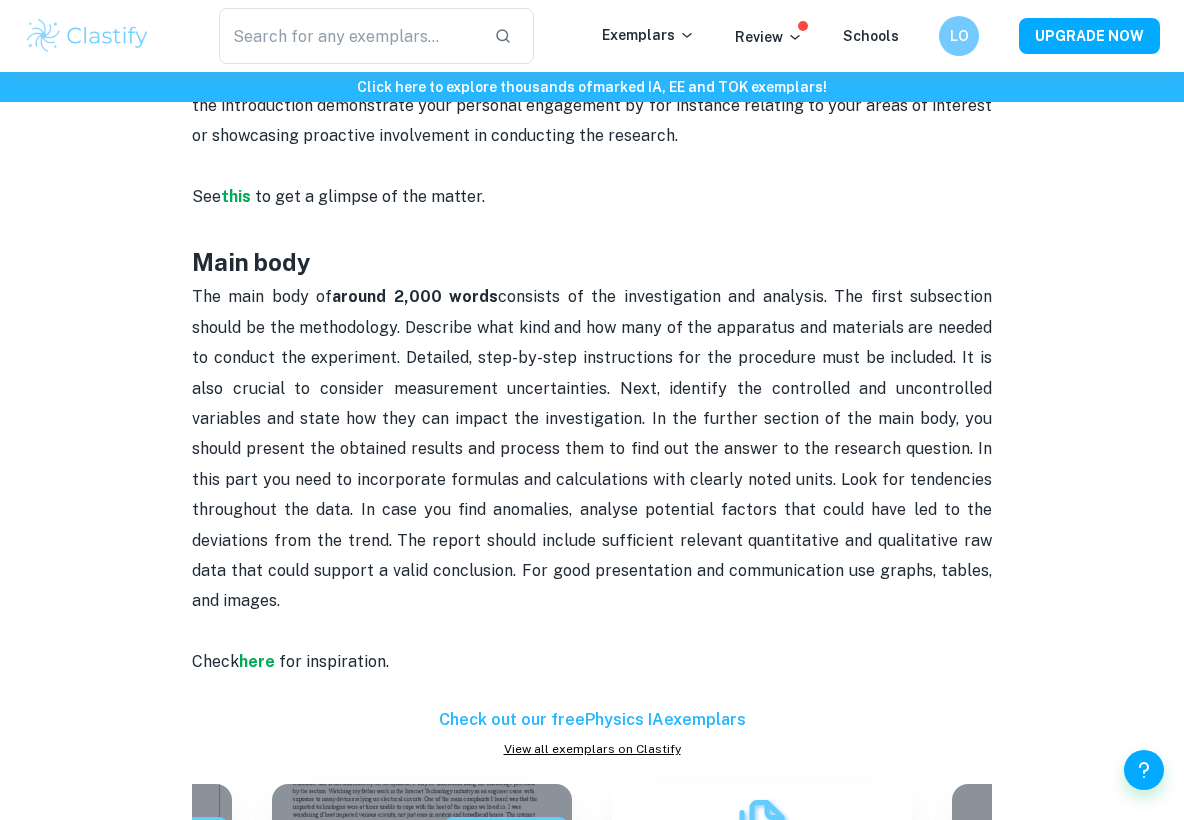 scroll, scrollTop: 1293, scrollLeft: 0, axis: vertical 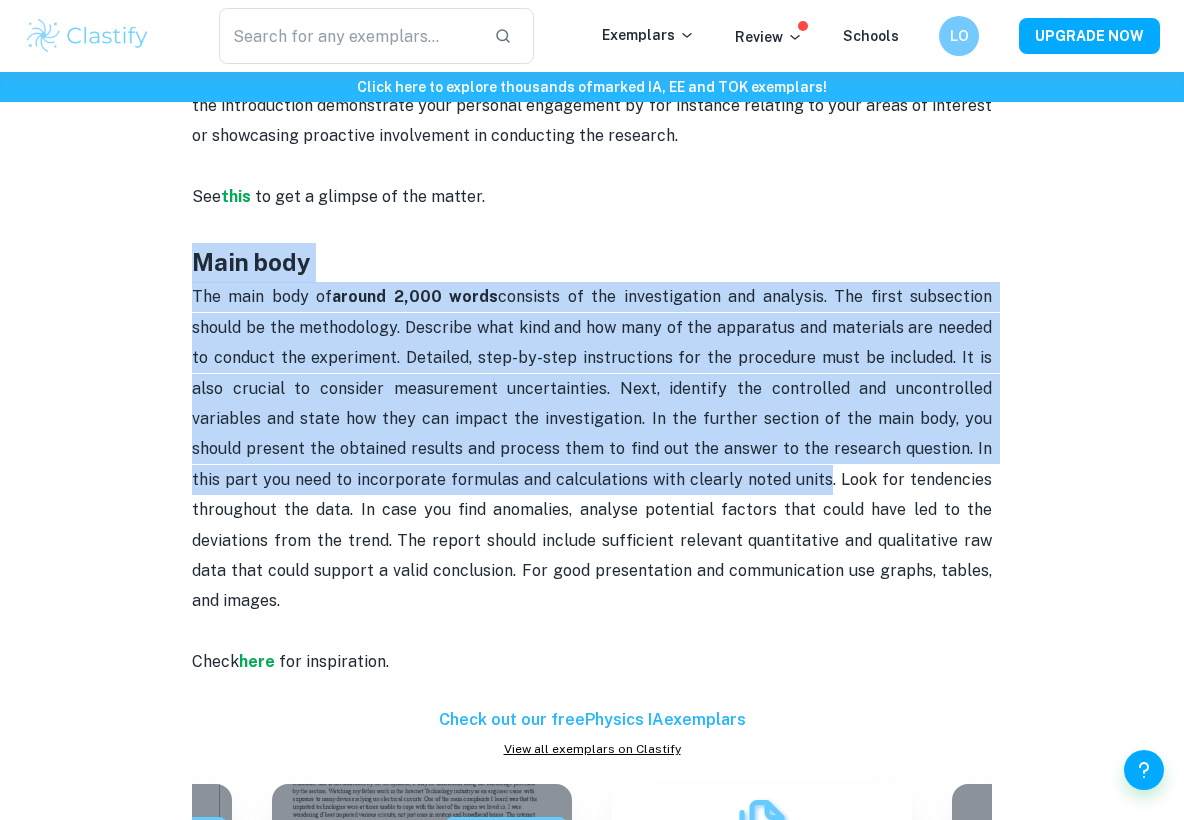 drag, startPoint x: 181, startPoint y: 249, endPoint x: 666, endPoint y: 482, distance: 538.06506 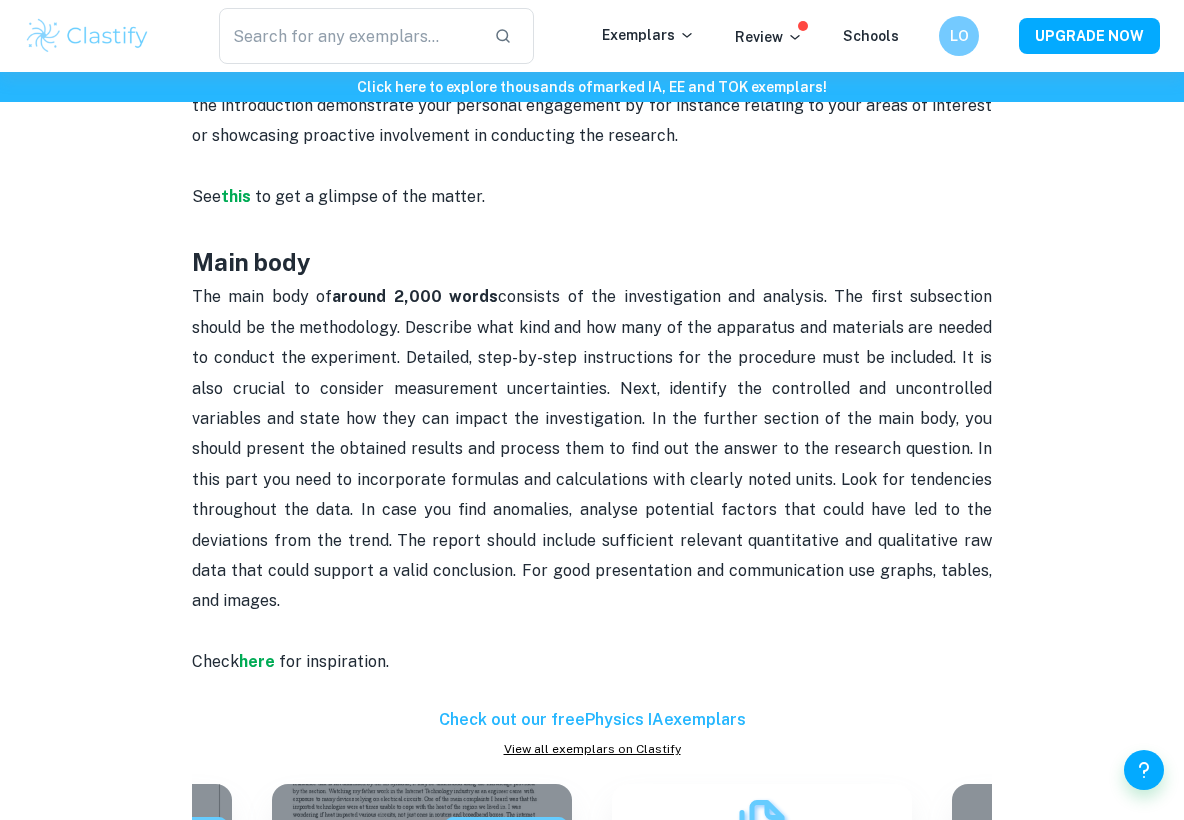 click on "The main body of  around 2,000 words" at bounding box center [592, 464] 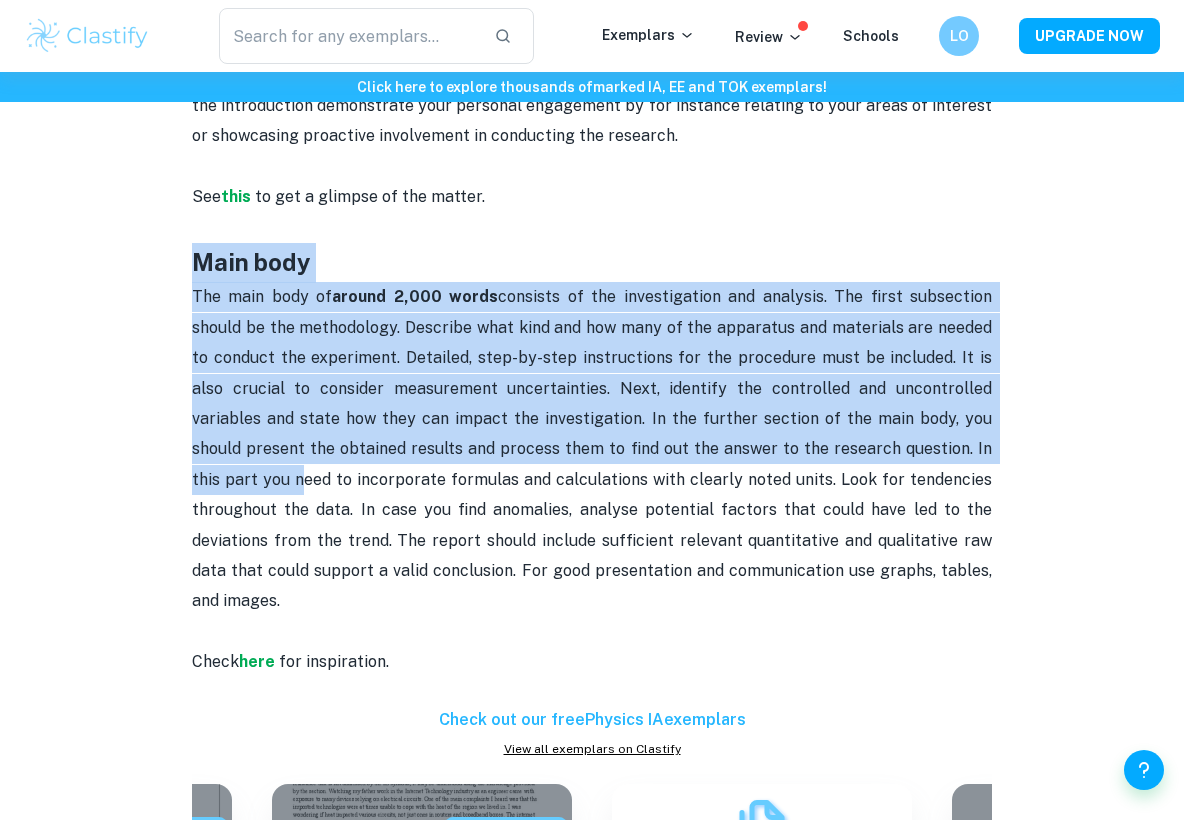 drag, startPoint x: 162, startPoint y: 249, endPoint x: 943, endPoint y: 453, distance: 807.2032 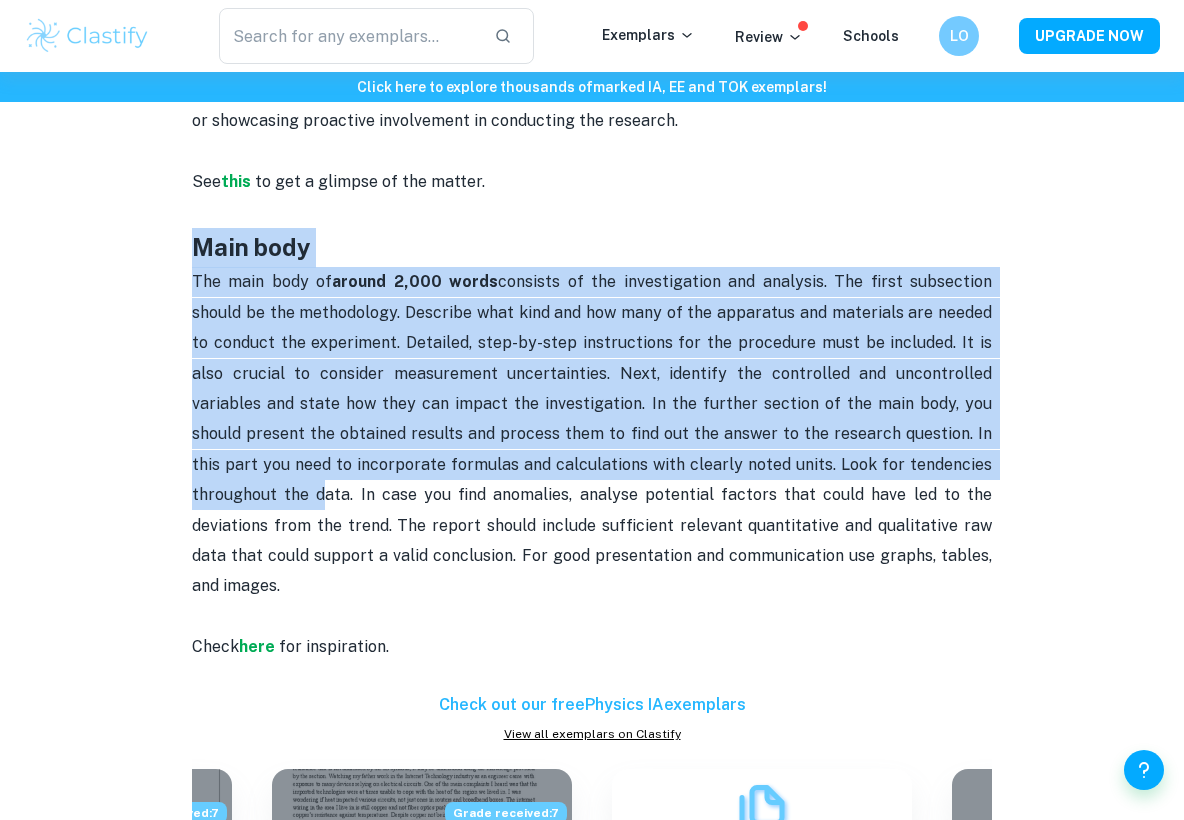 scroll, scrollTop: 1309, scrollLeft: 0, axis: vertical 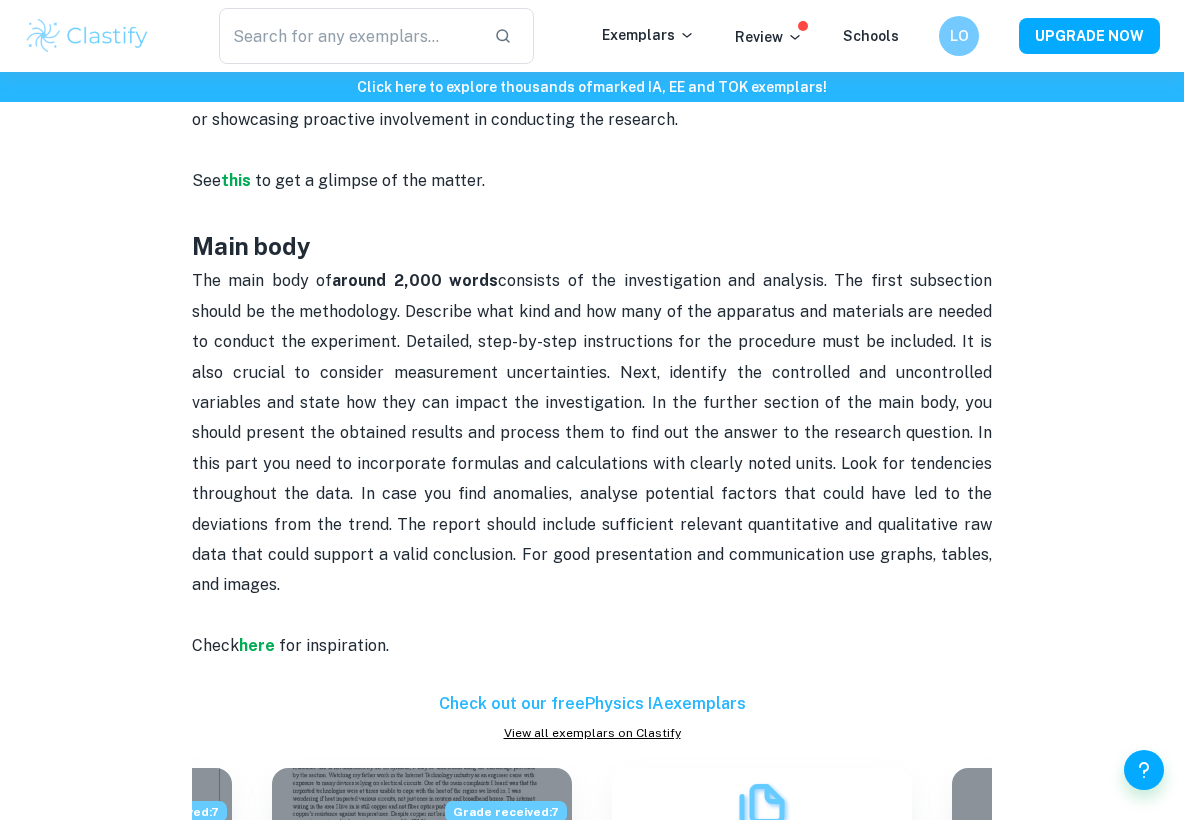 click on "Physics IA word count and page limit [2025 updated] By  Julia • January 5, 2024 Get feedback on your  Physics IA Marked only by official IB examiners Learn more Physics IA word count and page limit   [2025 updated]   Is your Physics IA deadline coming up and you’re not sure about the formal requirements and recommended structure? This guide is here to help you! Read further to find out more about writing this IA and increase the chance of acing your grade.    Physics IA is a scientific investigation that should be a maximum  3,000 words.  There is no page limit.  The report requires a purposeful research question and the scientific rationale for it. The basic structure includes an introduction, main body, and conclusion, which can be further subdivided.    Introduction  Begin your essay by introducing the research question and contextualizing the study. In this section of up to  500 words   See  this   to get a glimpse of the matter.    Main body  The main body of  around 2,000 words    here" at bounding box center (592, 274) 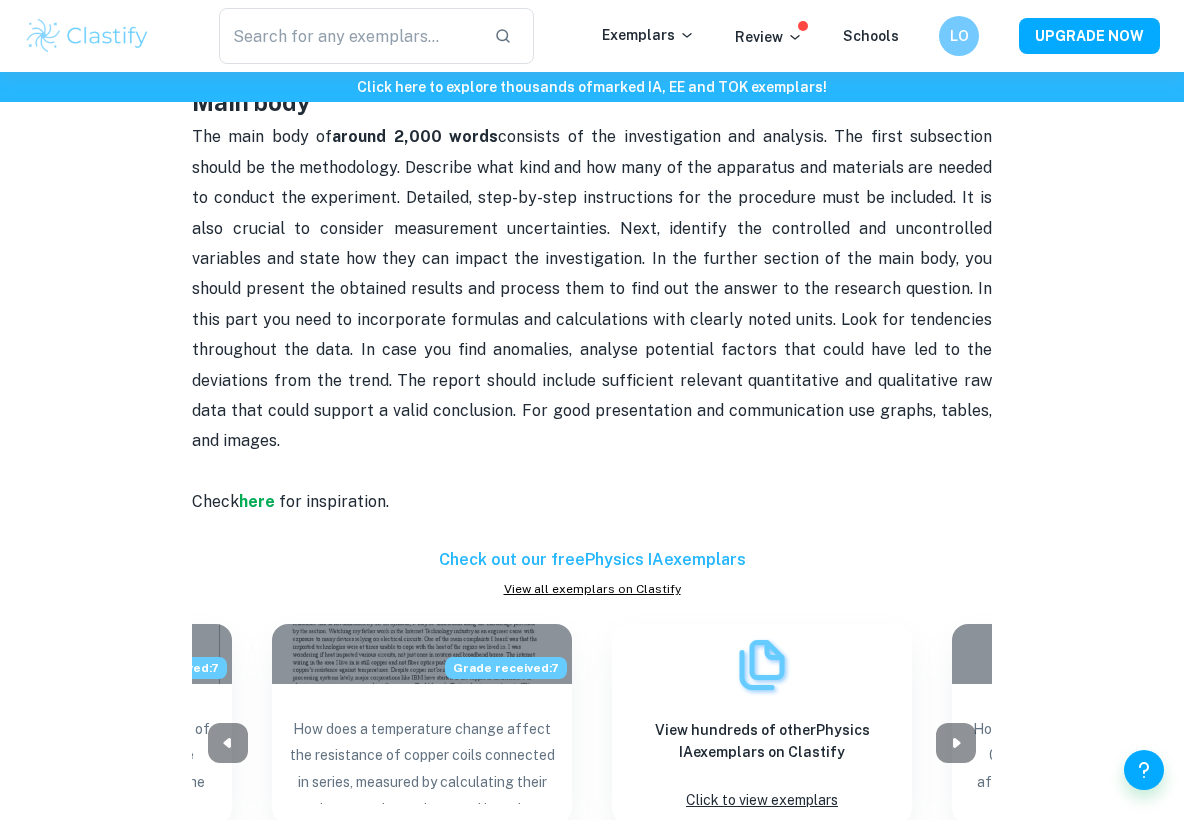scroll, scrollTop: 1438, scrollLeft: 0, axis: vertical 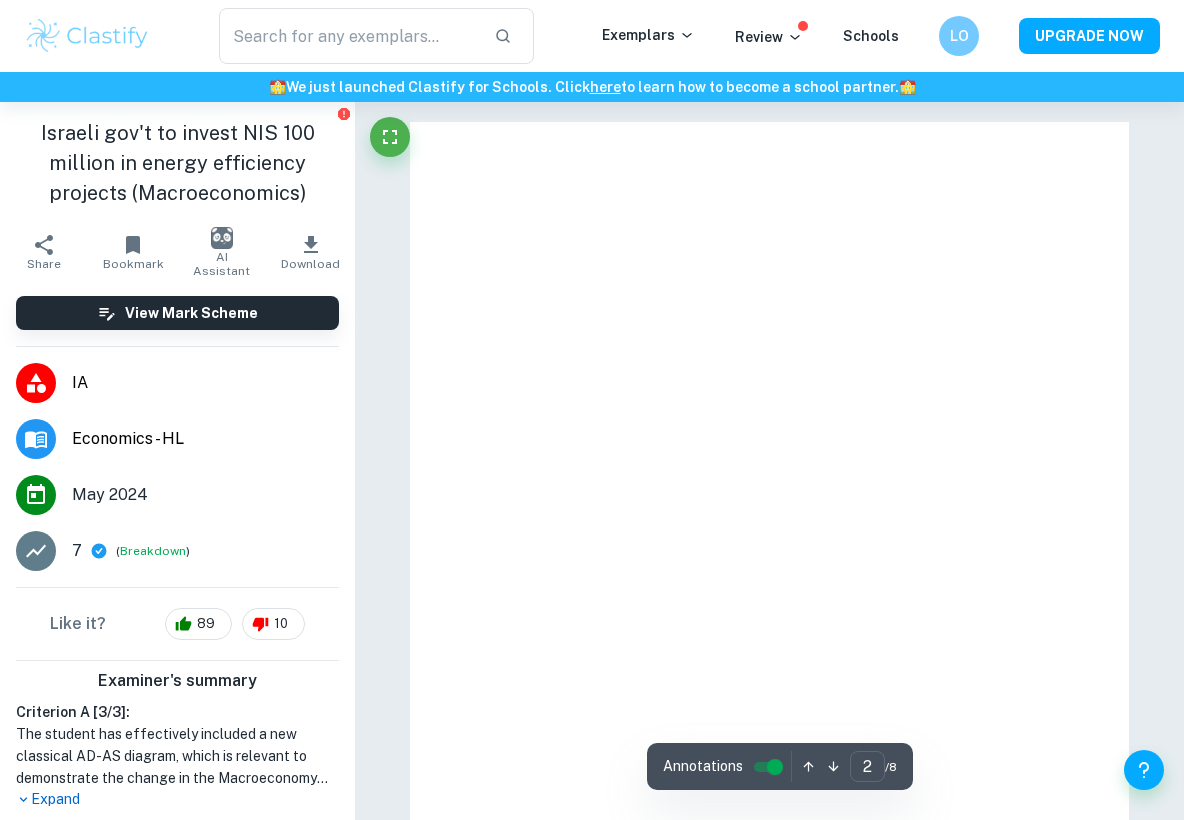 type on "1" 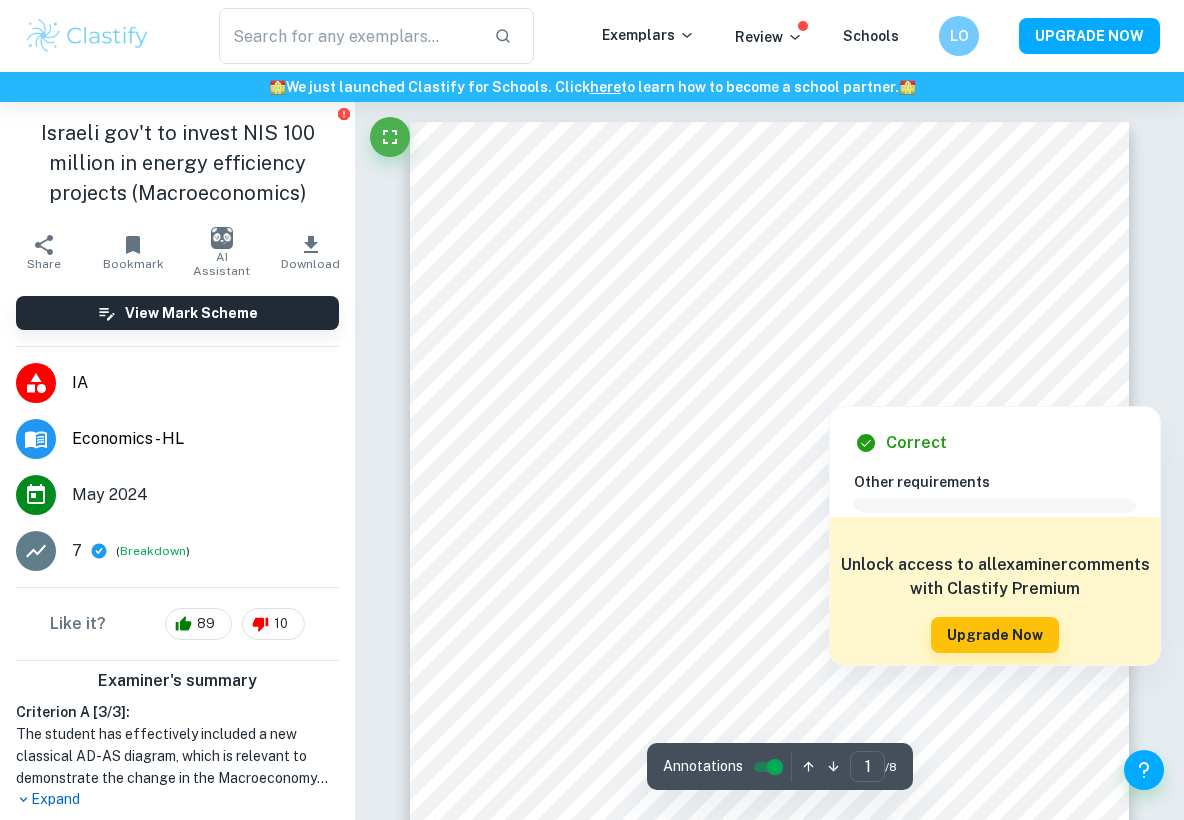 click on "Correct Criterion A The commentary includes diagrams that are relevant to the chosen concept and topic Comment The student has included a new classical AD-AS diagram which is relevant as it can be used to demonstrate the change in the Macroeconomy as a result of the investment of NIS 100 million in energy-efficient projects. Furthermore, the use of only one diagram is appropriate as the diagram show changes in both AD and AS. Written by Archie Ask Clai Correct Criterion A Each diagram included in the work is labeled and accurate, i.e does not include any mistakes or fallacies Comment The diagram's axis is labelled correctly with Price Level on the vertical axis and Real GDP on the horizontal axis. The position of the AD, SRAS and LRAS curve is also in-line with the new classical point of view. Written by Archie Ask Clai Correct Criterion A Each diagram included in the work is presented alongside an explanation, making its content and relevance clear to the reader Comment Written by Archie Ask Clai Correct" at bounding box center [769, 4221] 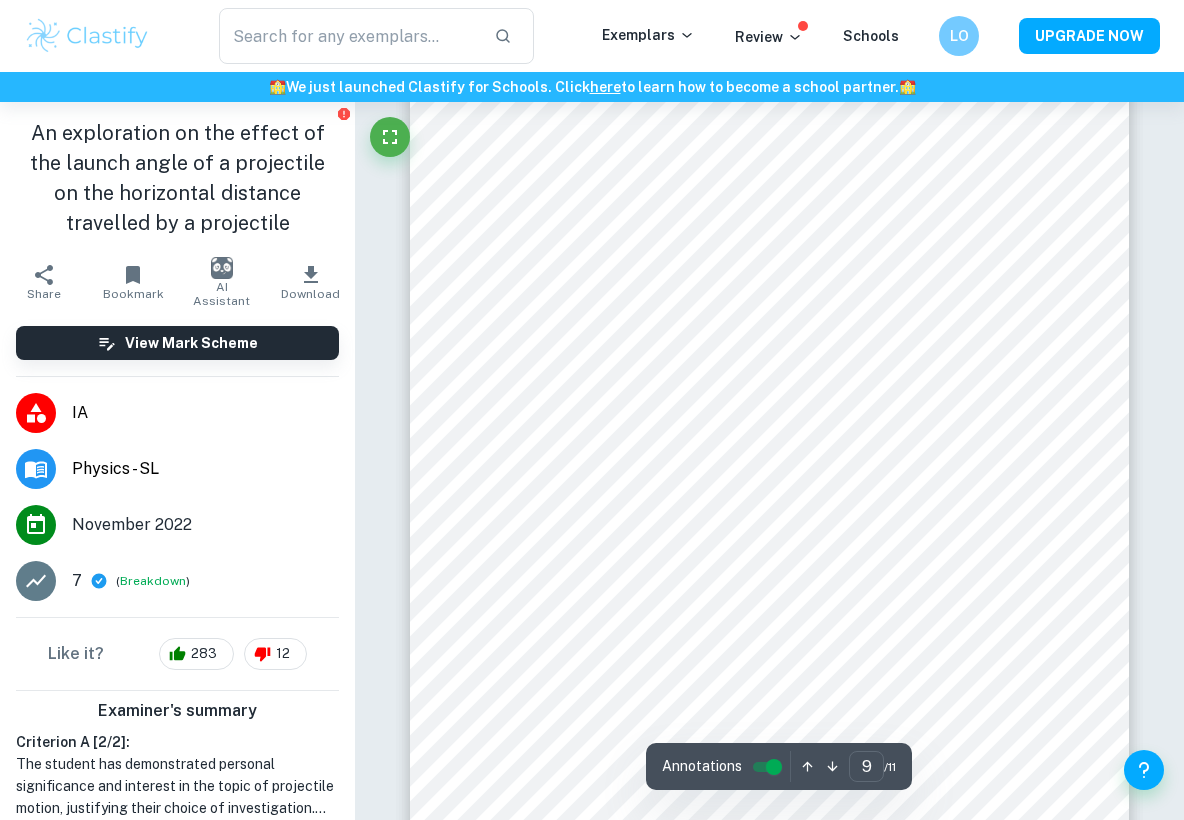 scroll, scrollTop: 8641, scrollLeft: 0, axis: vertical 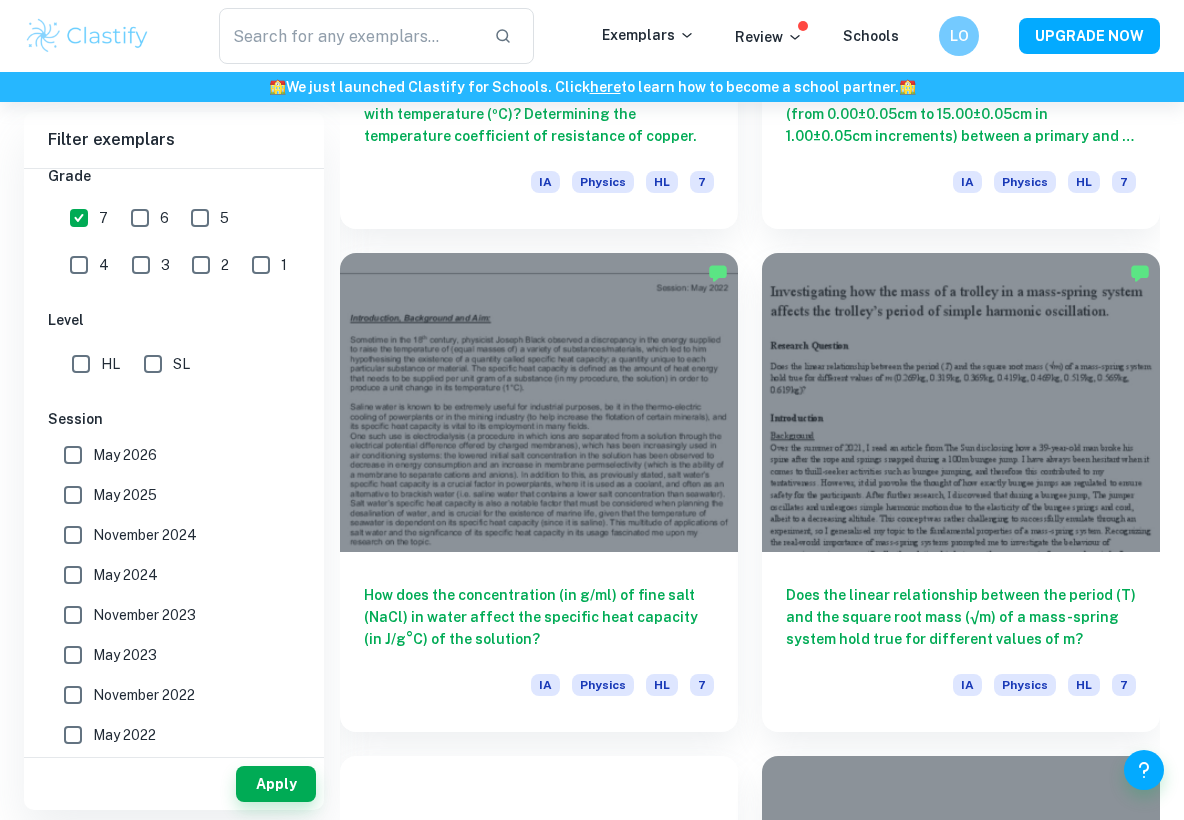 click on "May 2026" at bounding box center [125, 455] 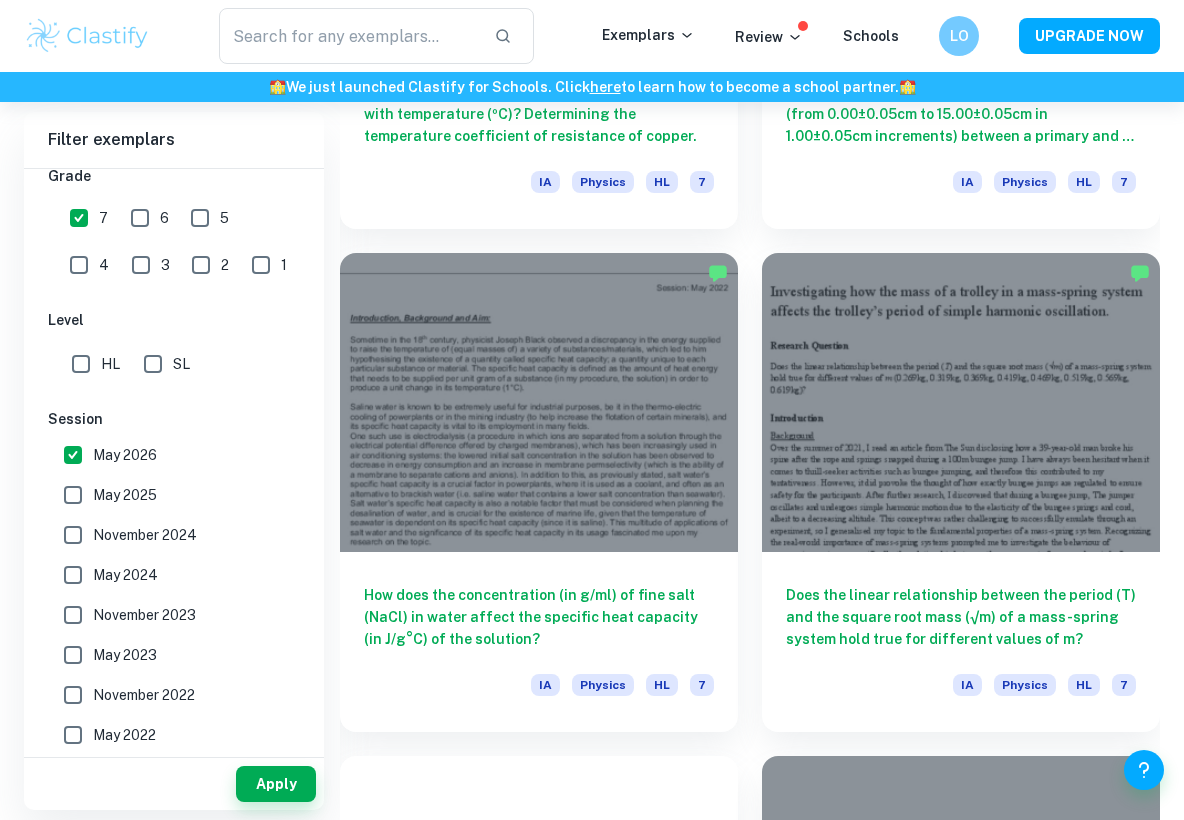 click on "May 2025" at bounding box center [168, 495] 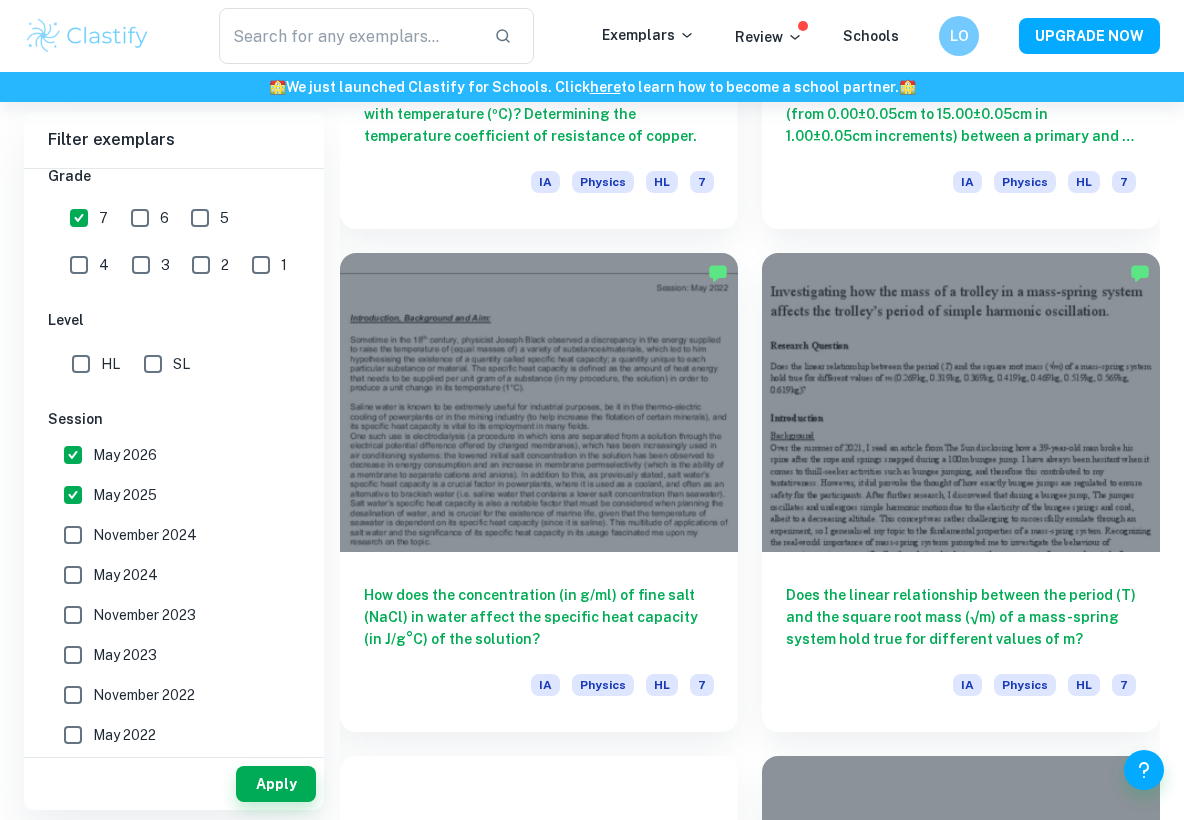 click on "May 2025" at bounding box center (125, 495) 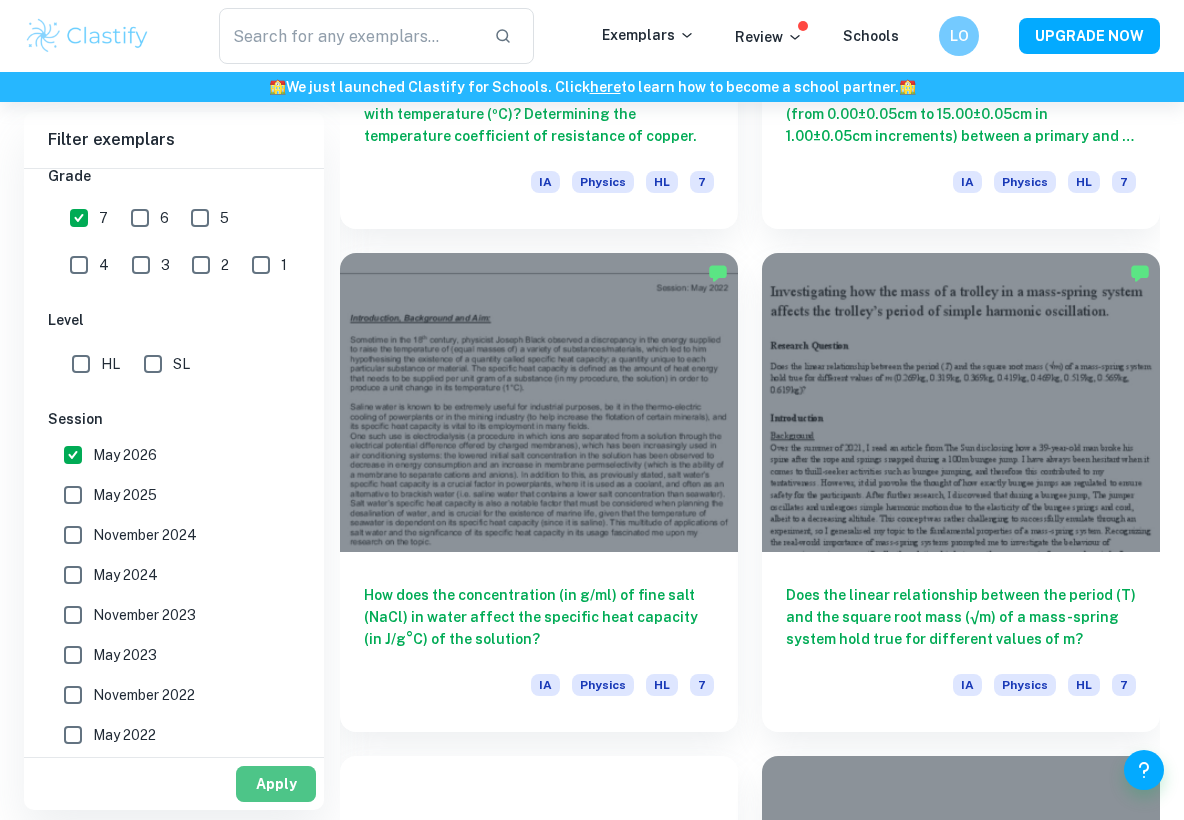 click on "Apply" at bounding box center [276, 784] 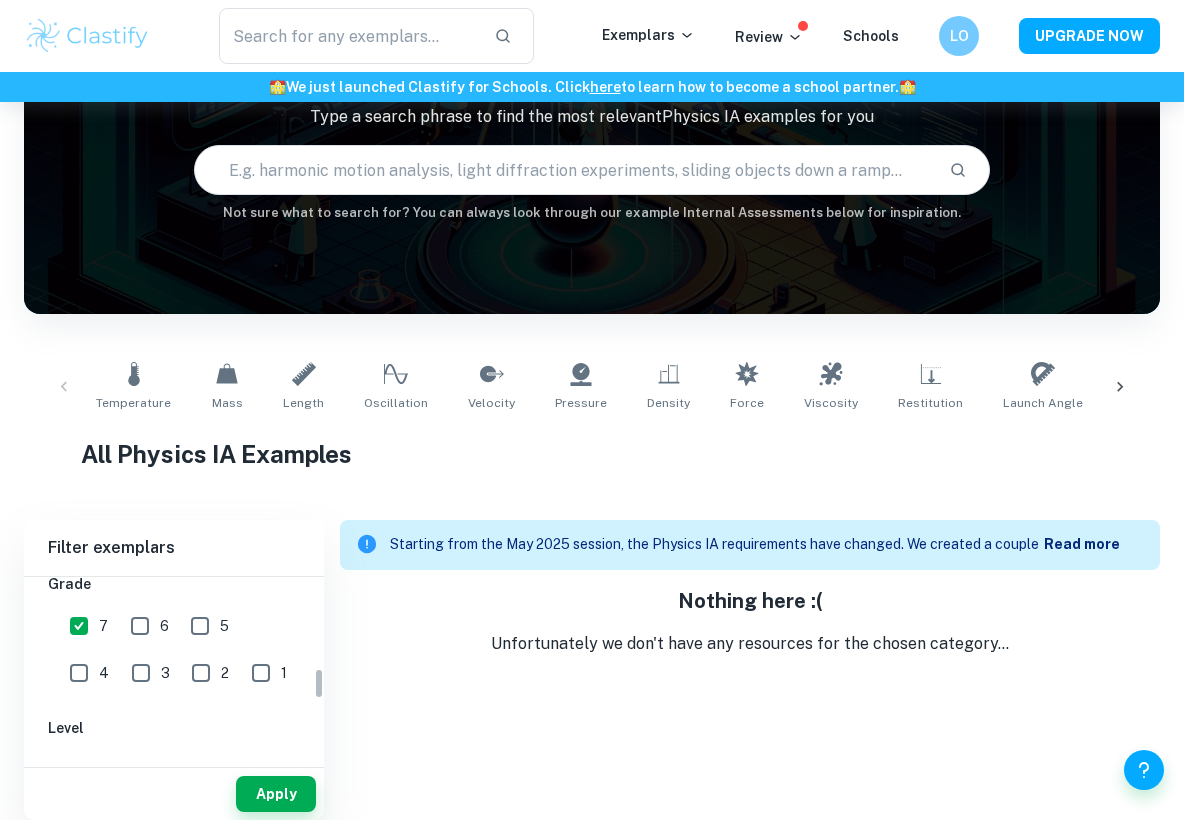 scroll, scrollTop: 154, scrollLeft: 0, axis: vertical 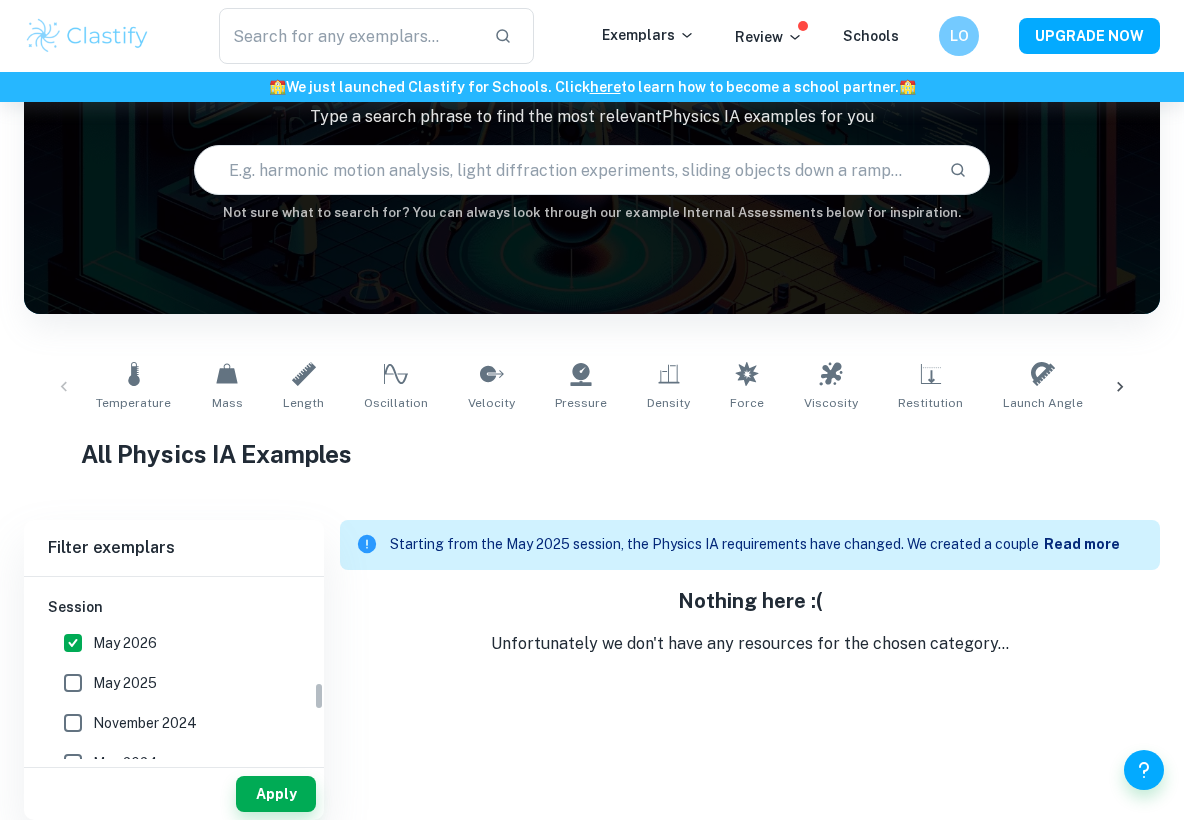 click on "May 2025" at bounding box center (125, 683) 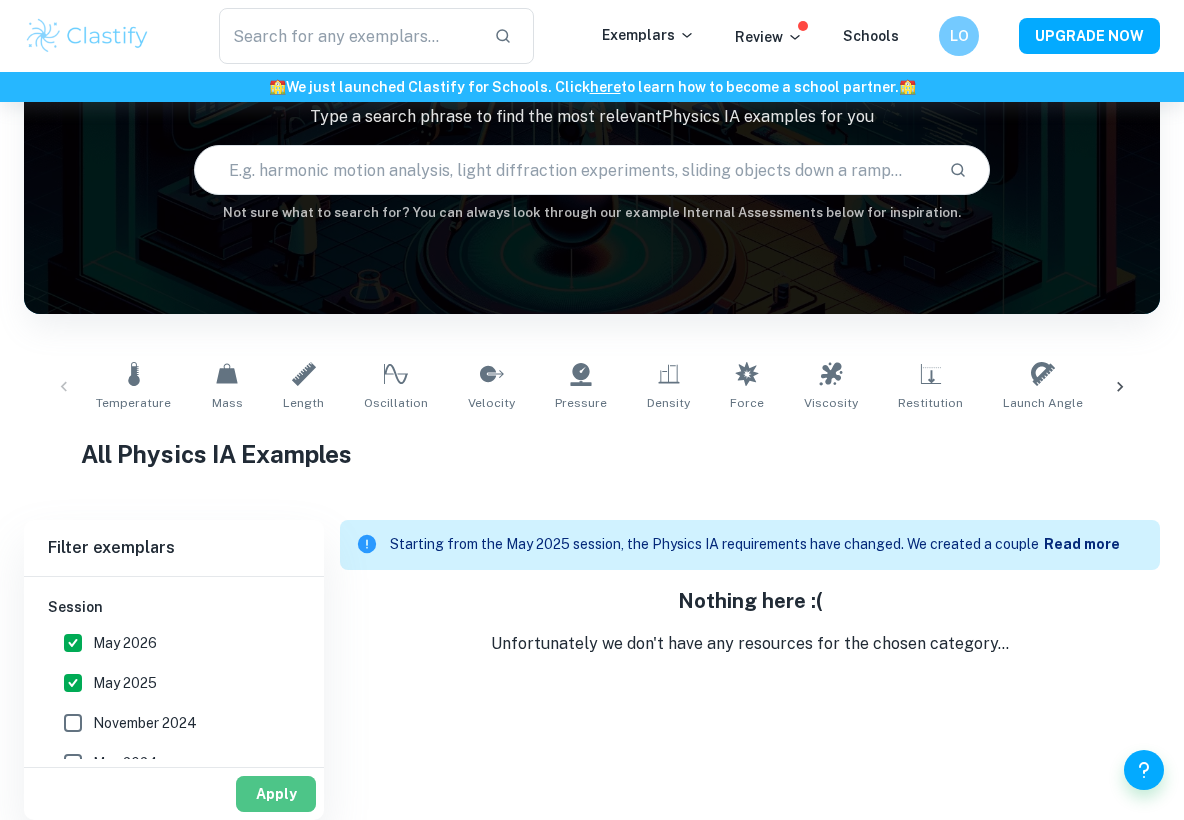 click on "Apply" at bounding box center (276, 794) 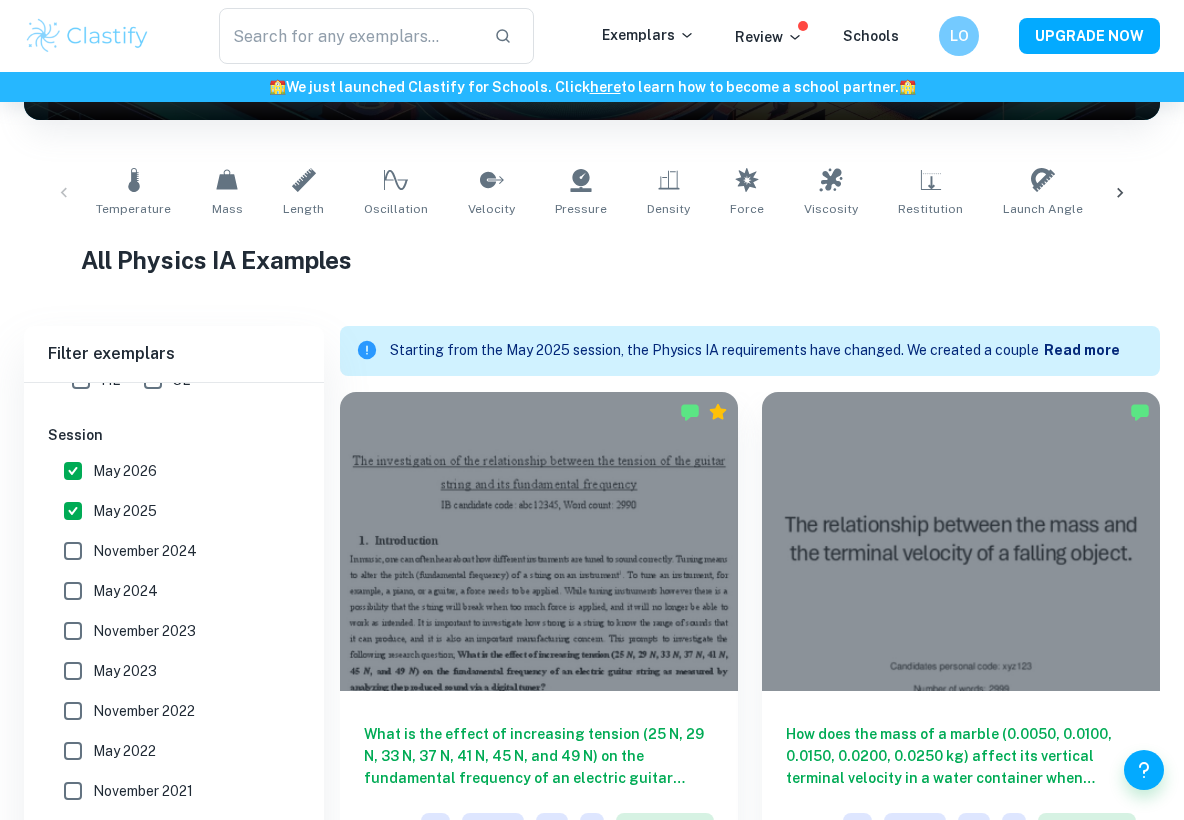 scroll, scrollTop: 500, scrollLeft: 0, axis: vertical 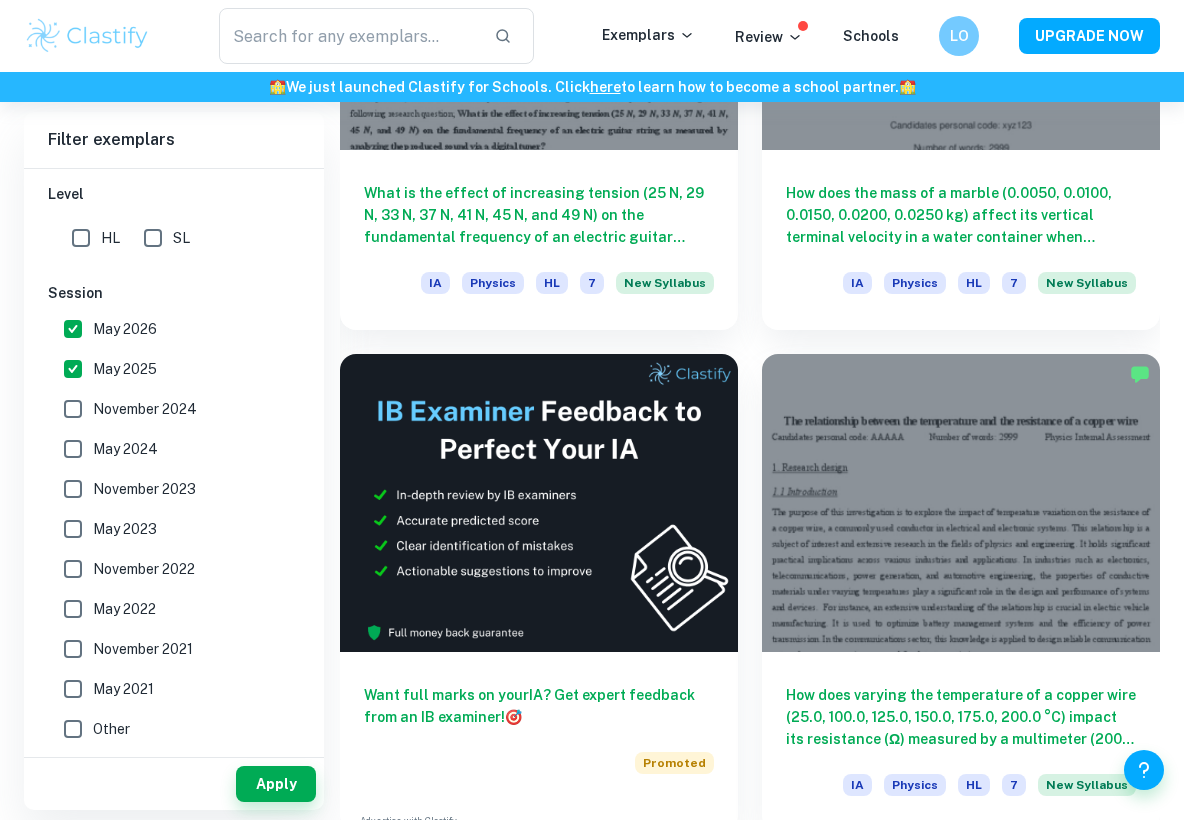 click on "November 2024" at bounding box center (145, 409) 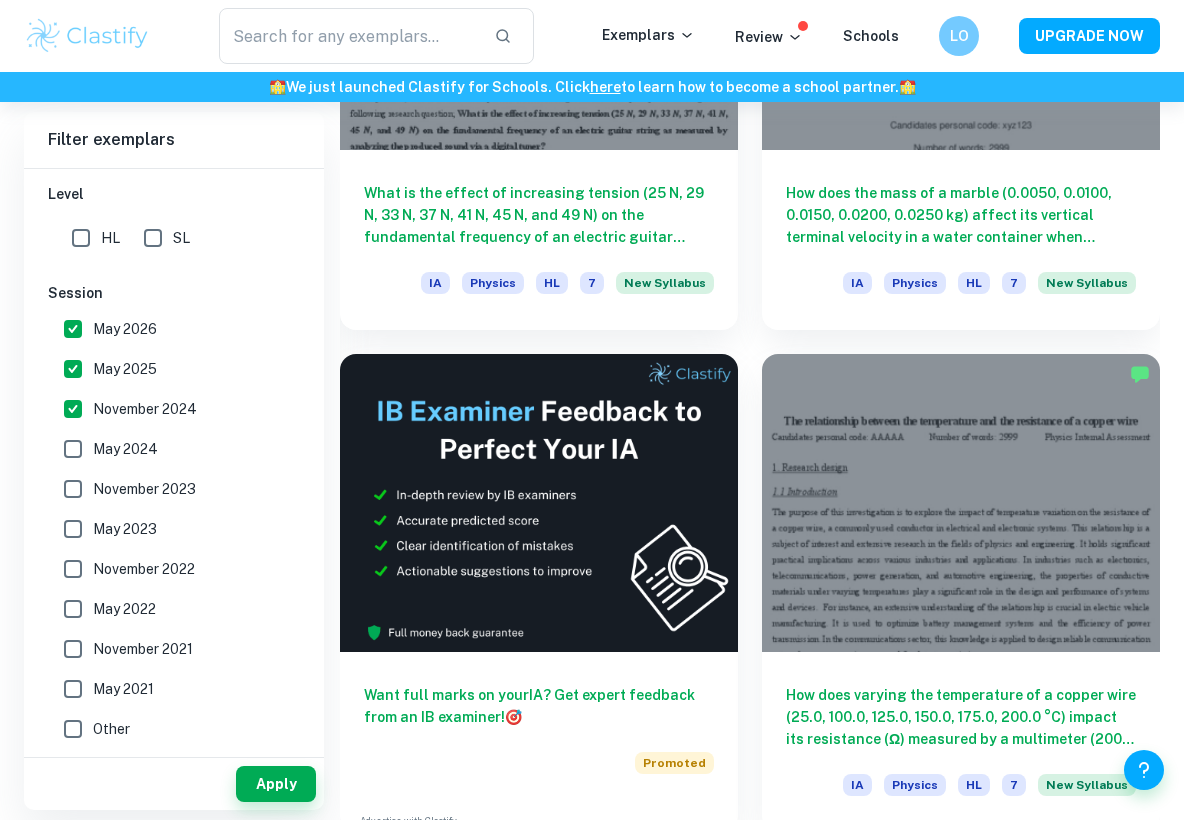 click on "May 2024" at bounding box center (125, 449) 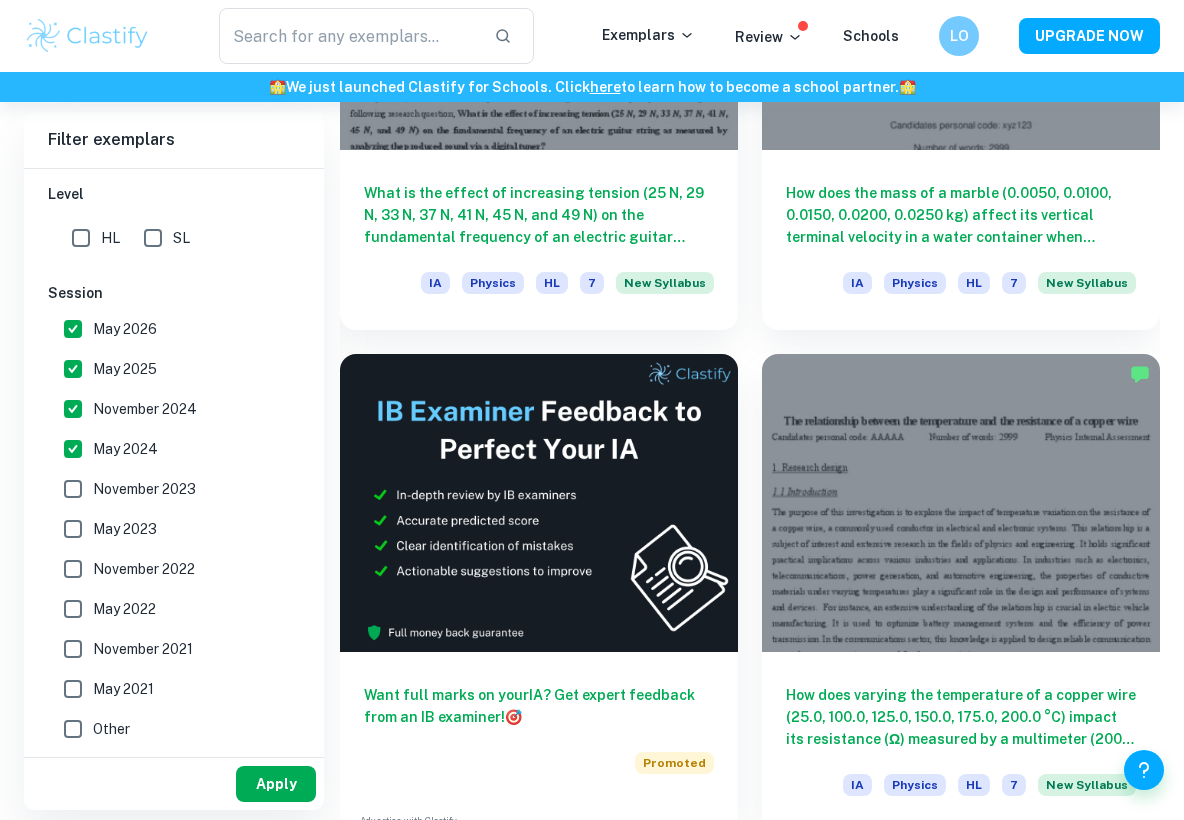 click on "Apply" at bounding box center (276, 784) 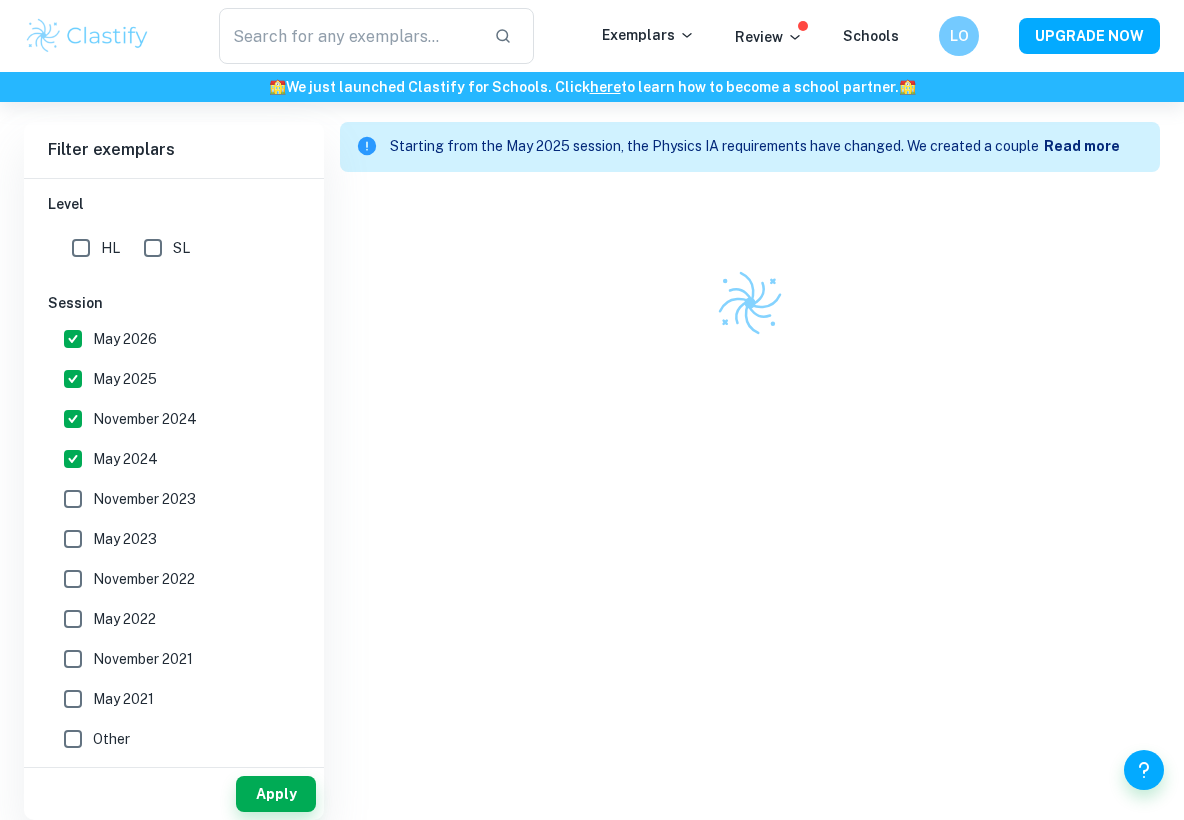 scroll, scrollTop: 512, scrollLeft: 0, axis: vertical 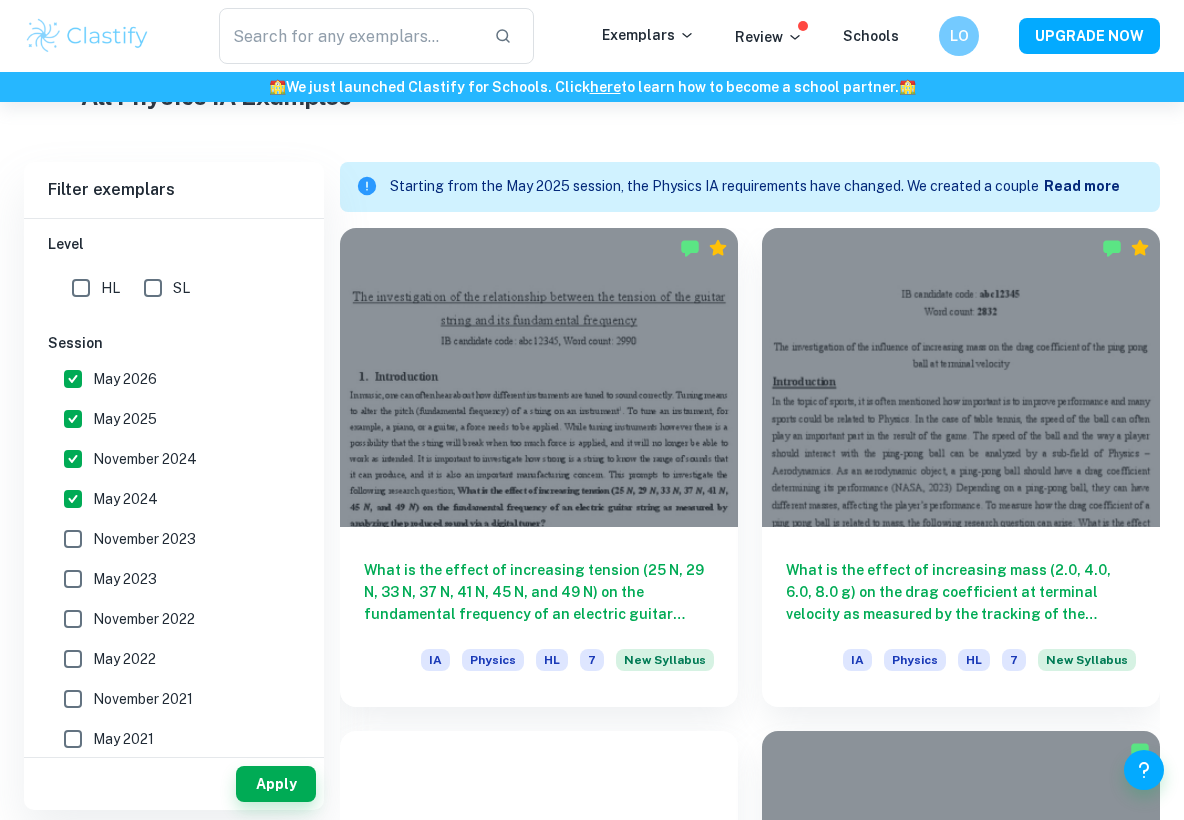 click on "May 2025" at bounding box center [73, 419] 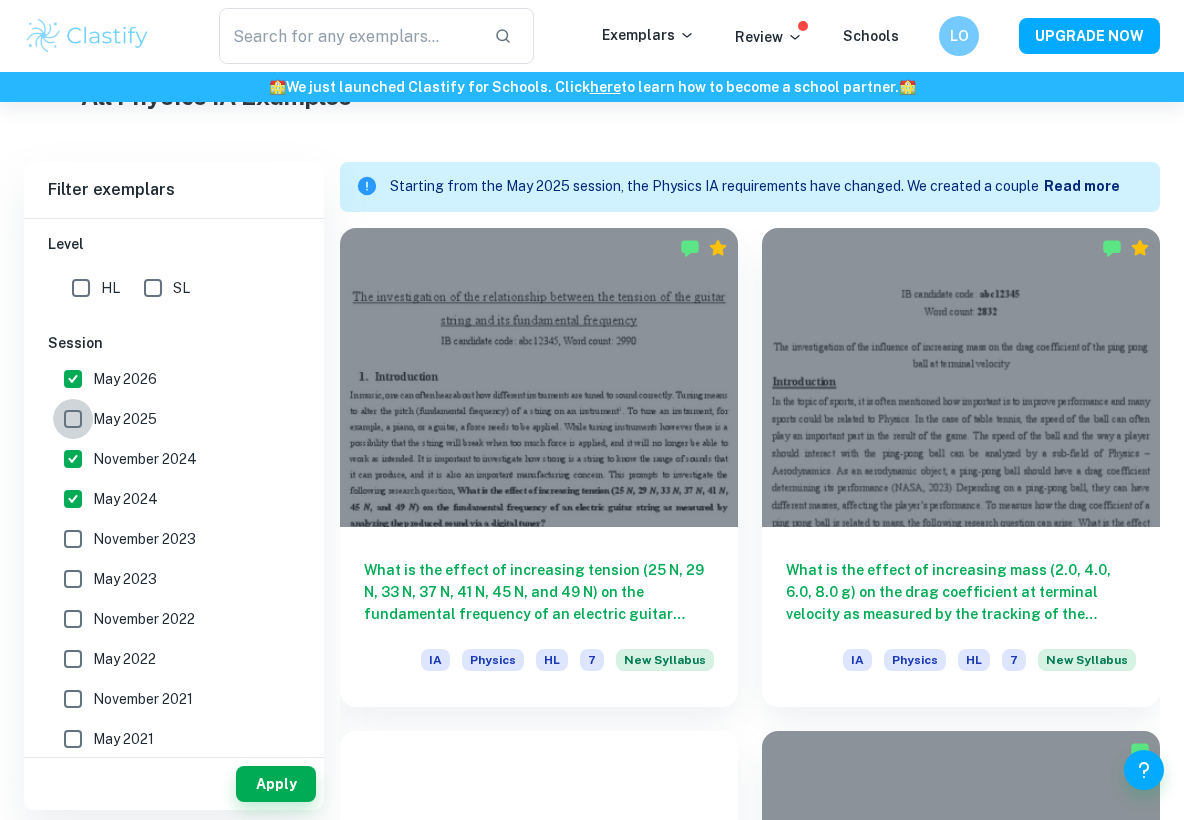 click on "May 2025" at bounding box center (73, 419) 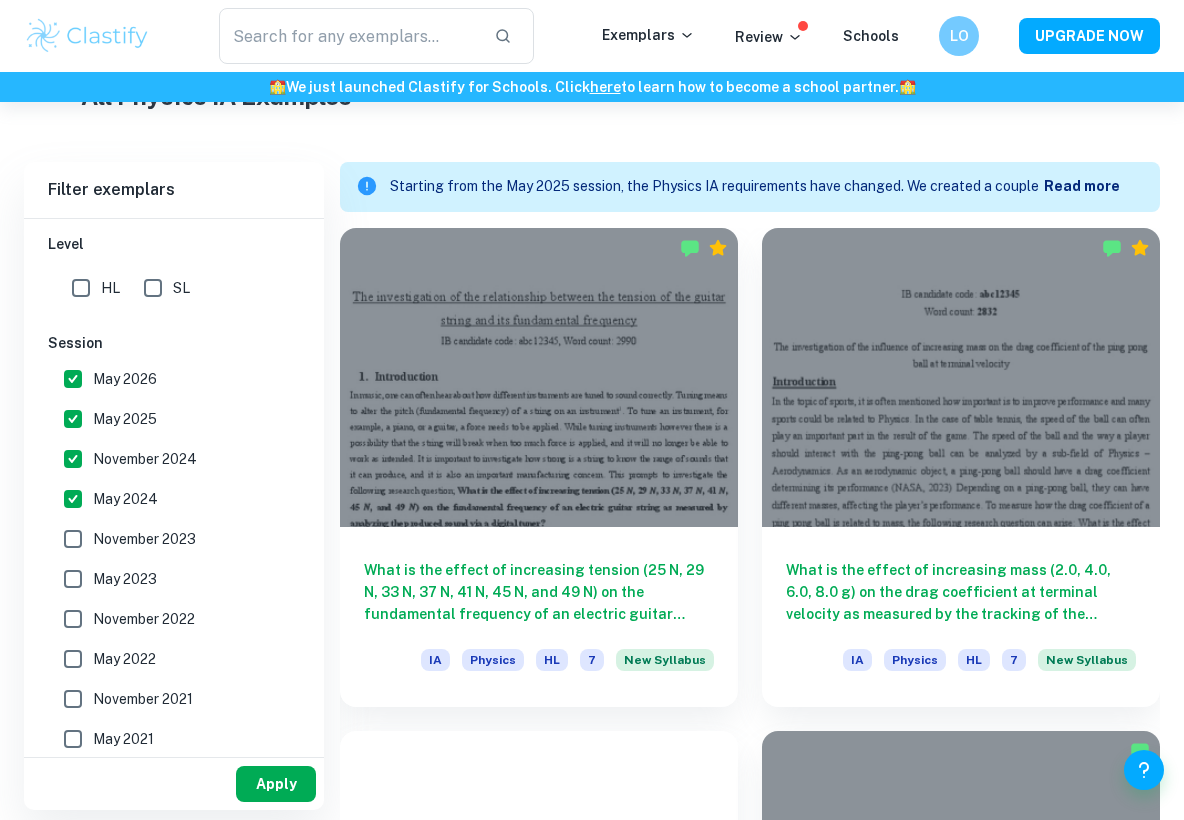 click on "Apply" at bounding box center (276, 784) 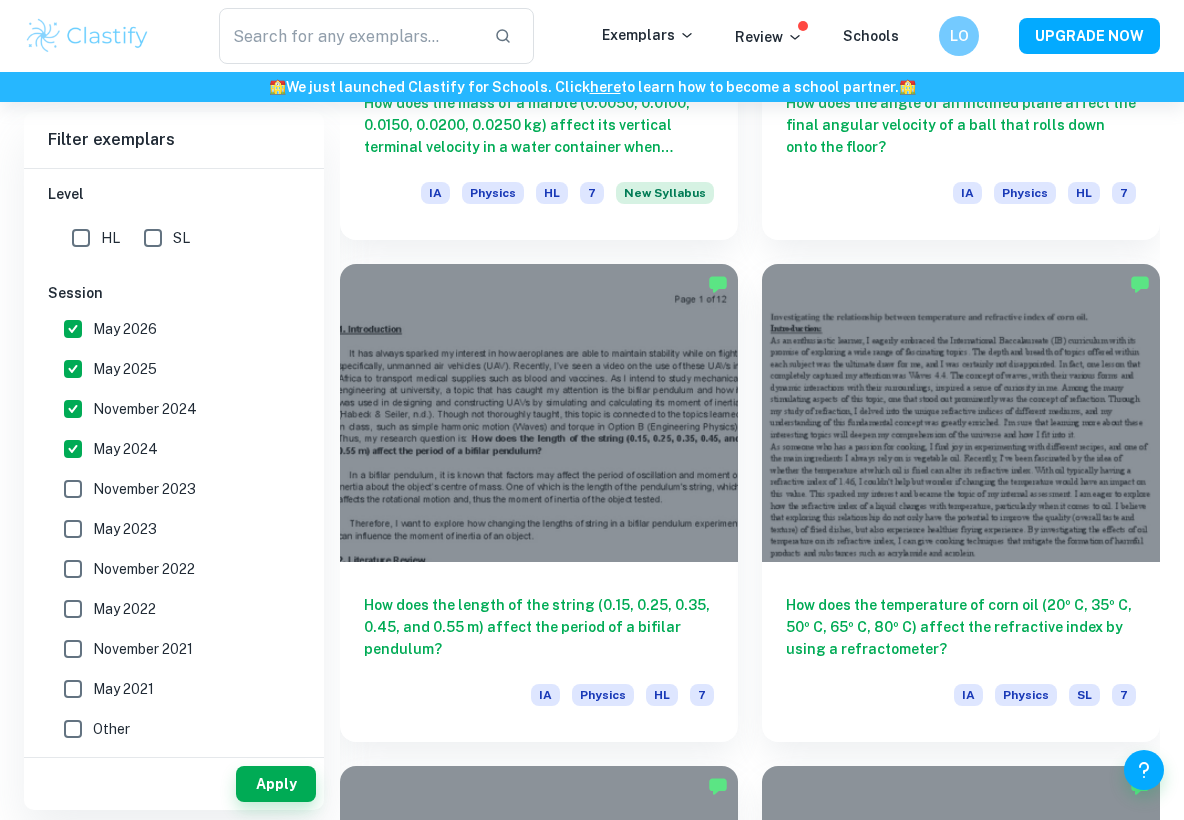 scroll, scrollTop: 3034, scrollLeft: 0, axis: vertical 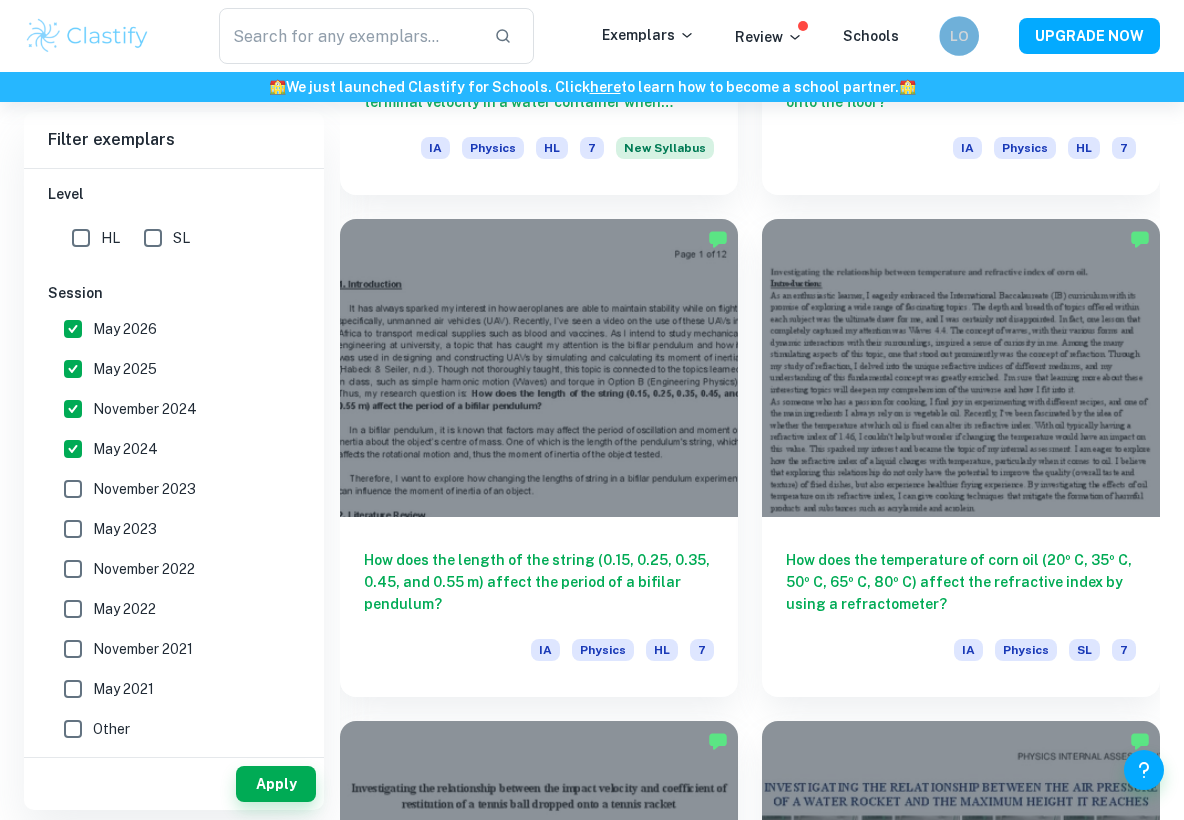 click on "LO" at bounding box center [959, 36] 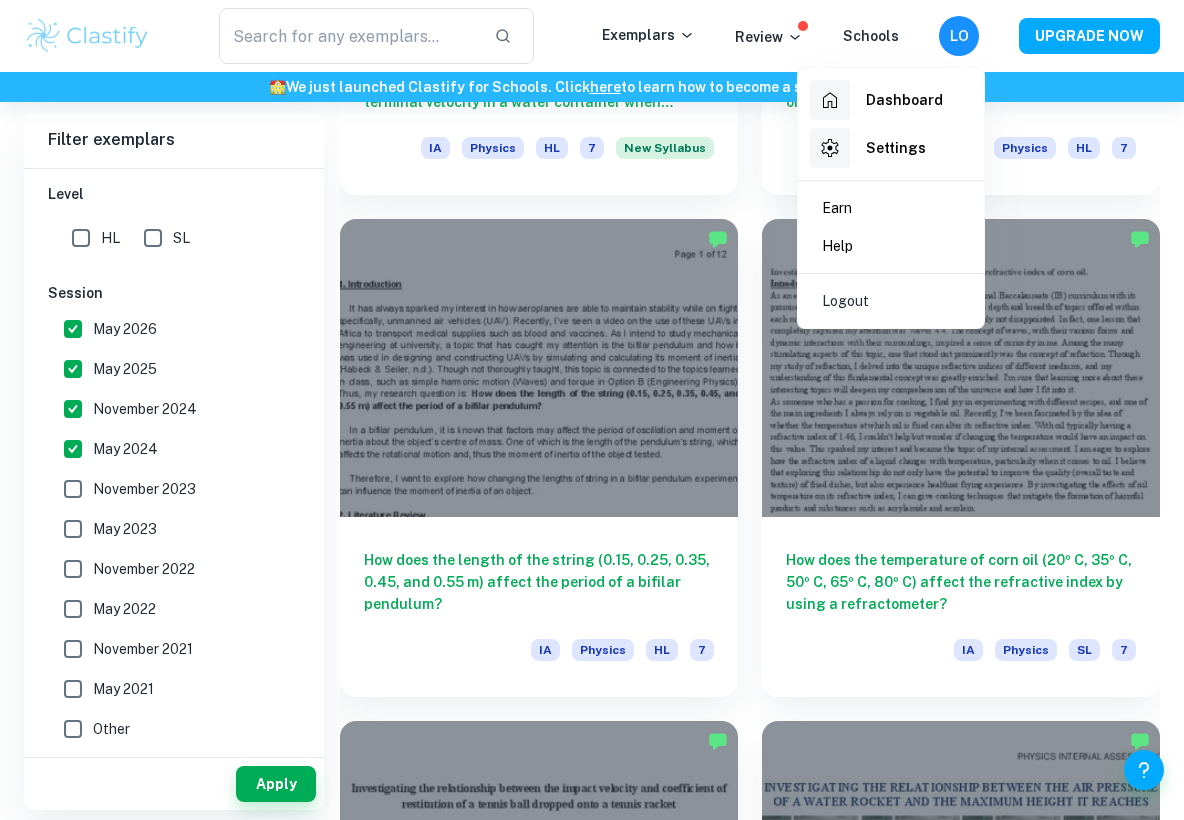 click at bounding box center [592, 410] 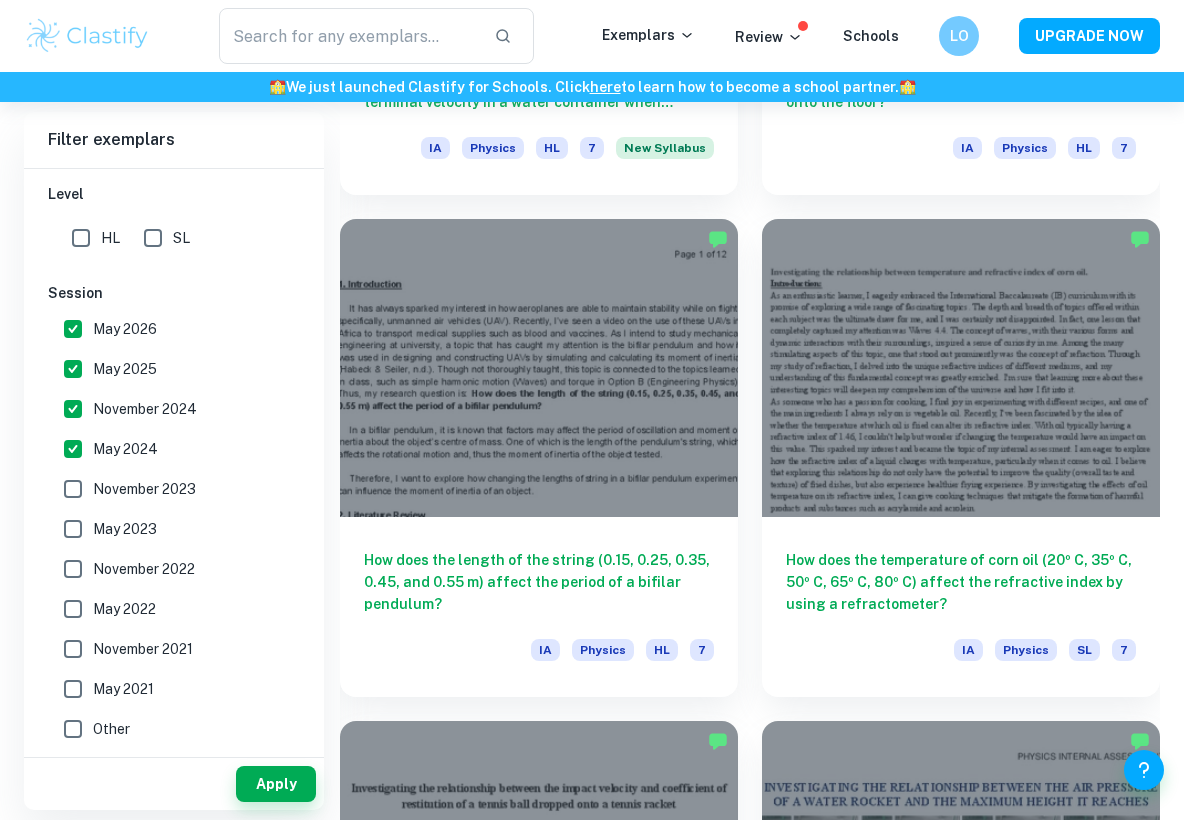 click on "Exemplars Review Schools" at bounding box center [770, 36] 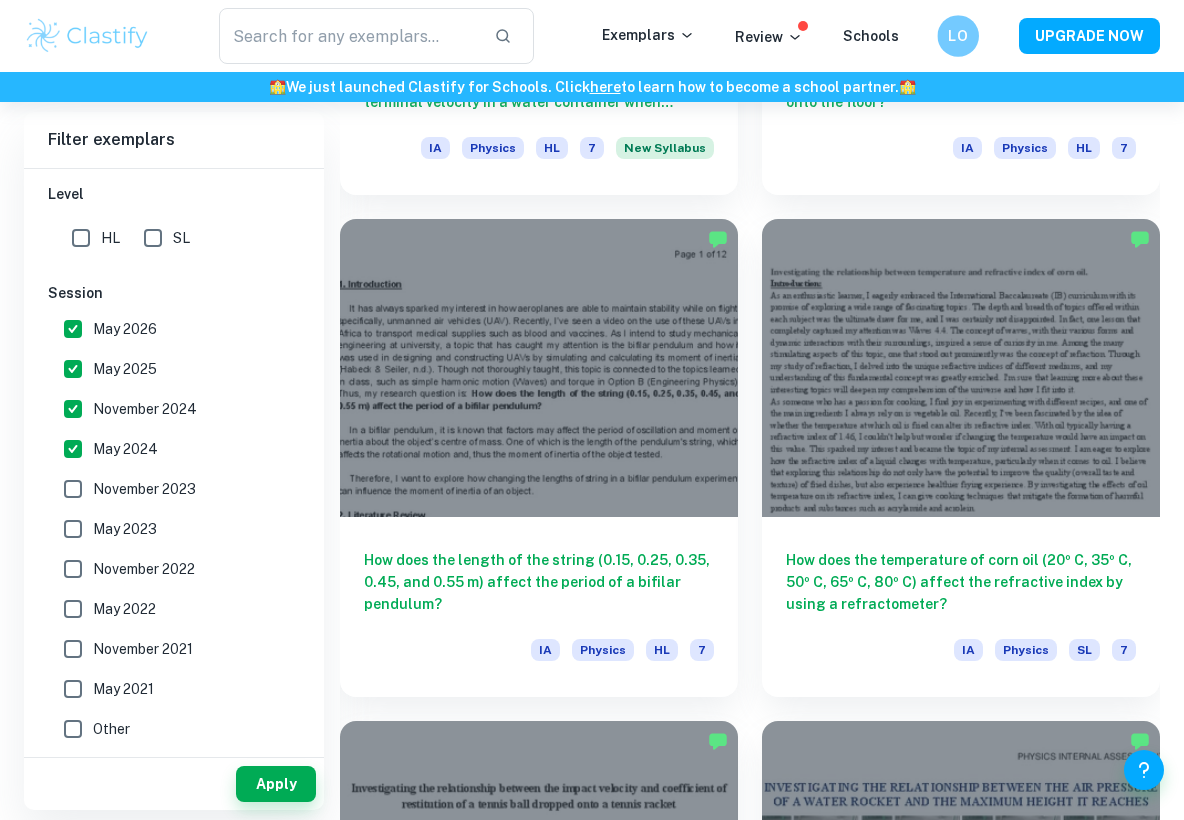 click on "LO" at bounding box center (958, 36) 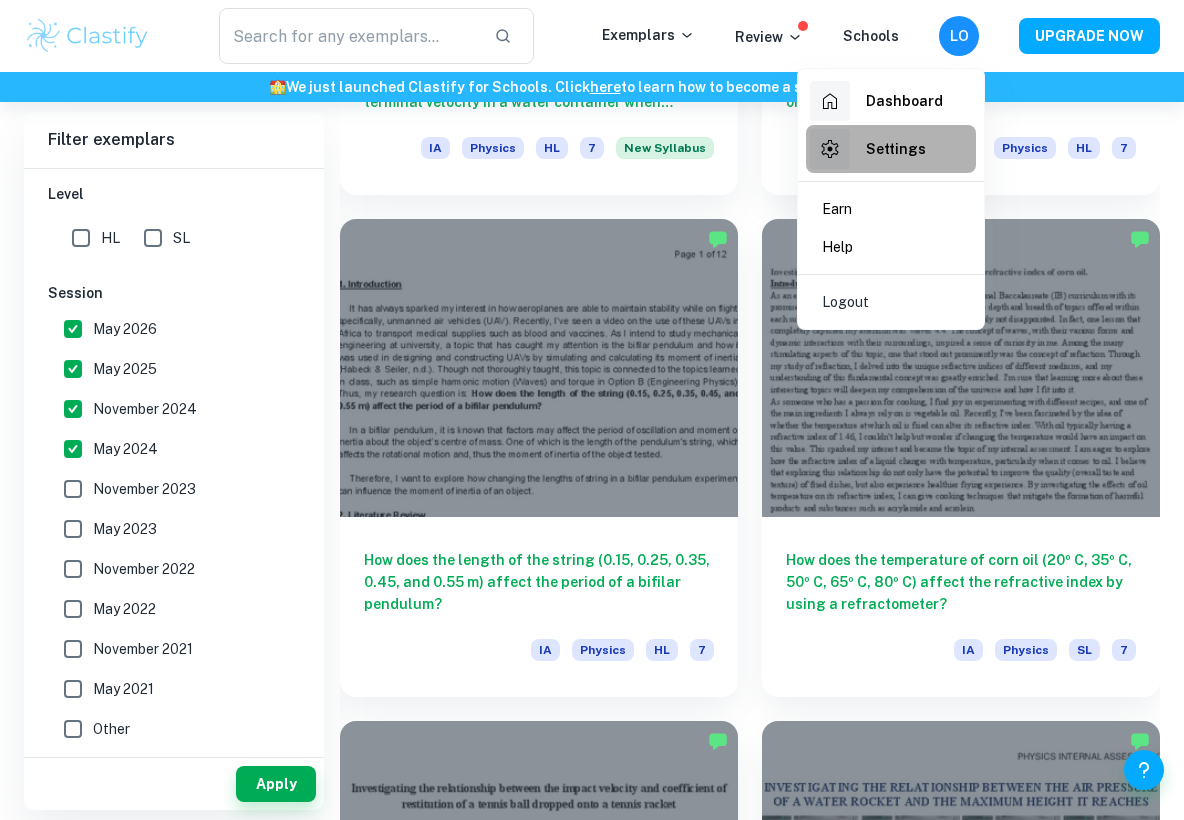 click on "Settings" at bounding box center [891, 149] 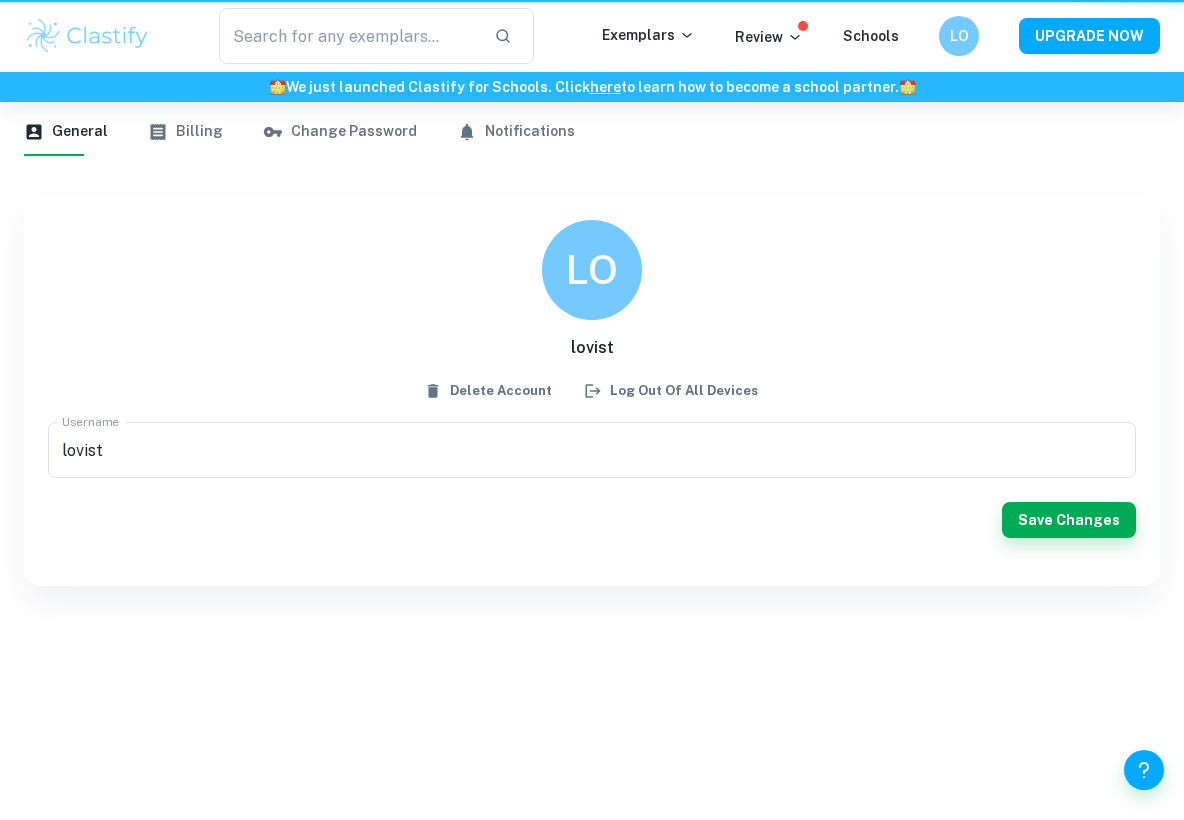 scroll, scrollTop: 0, scrollLeft: 0, axis: both 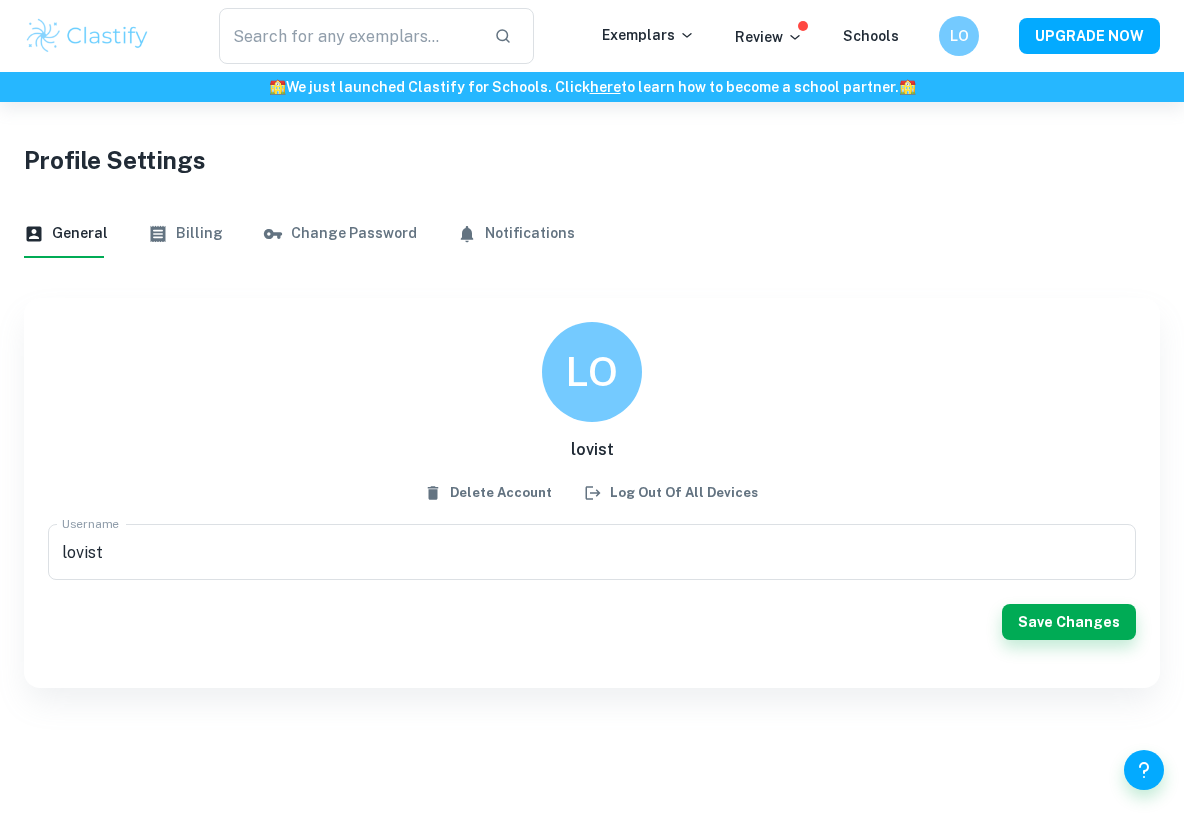 click on "LO" at bounding box center [592, 372] 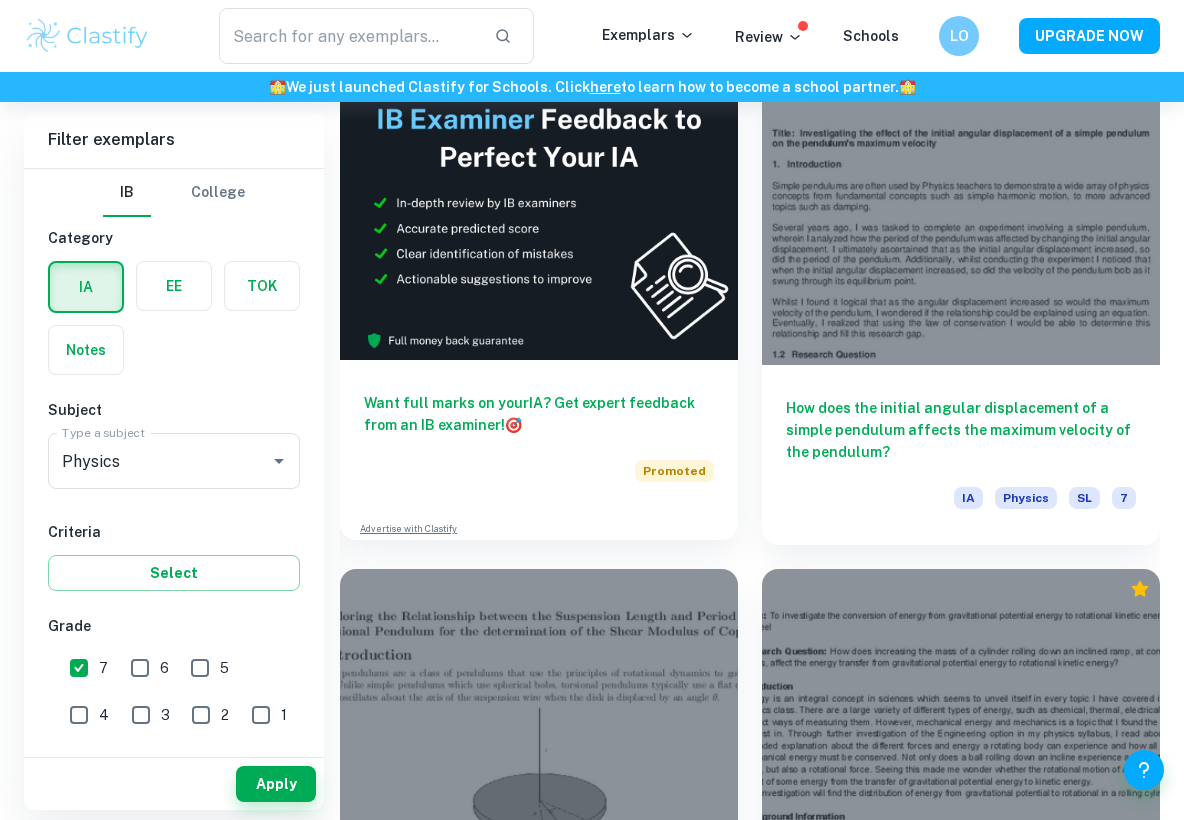 scroll, scrollTop: 5205, scrollLeft: 0, axis: vertical 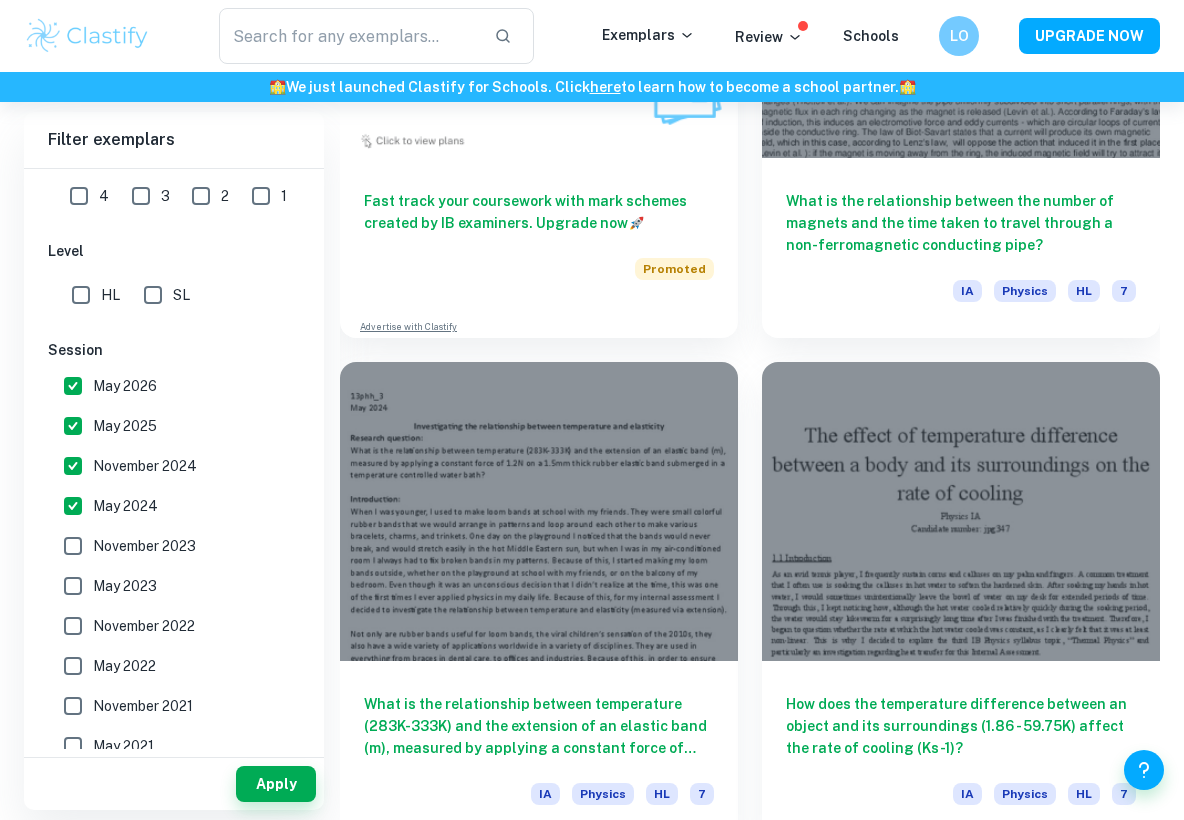click on "May 2024" at bounding box center [125, 506] 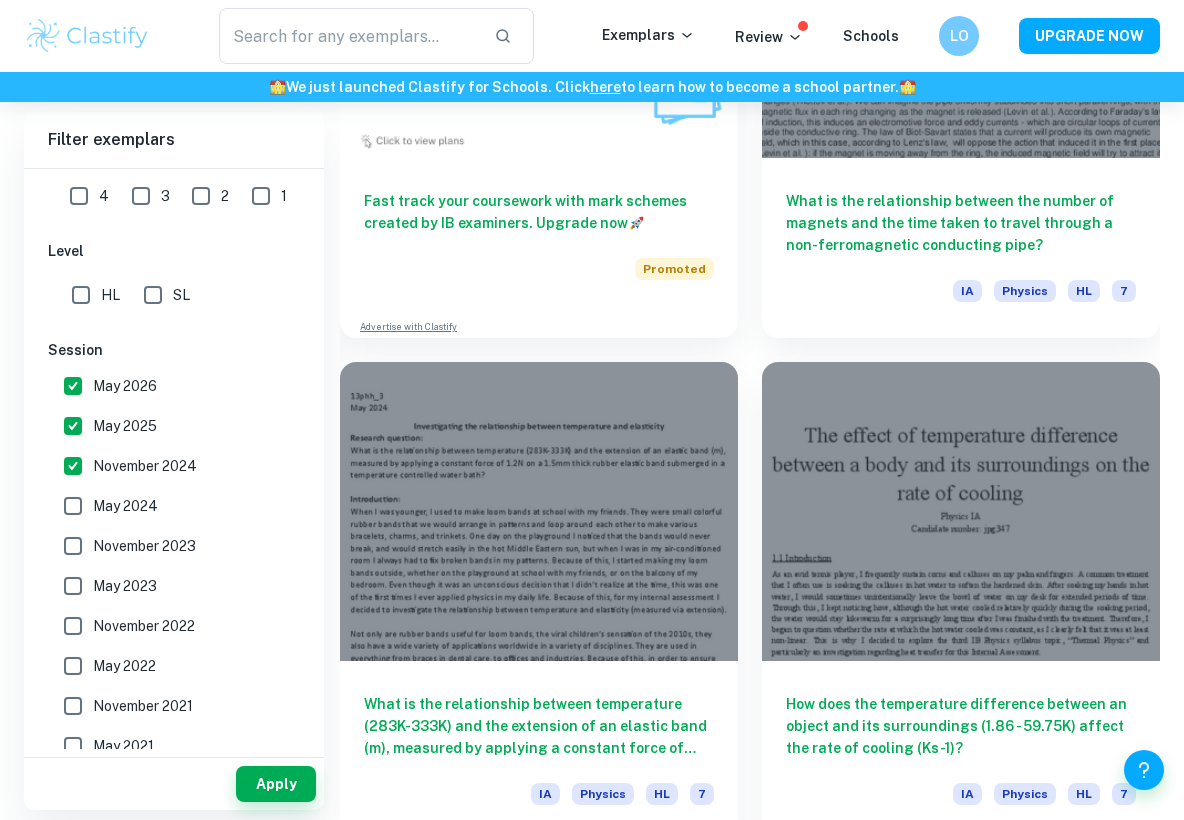 click on "November 2024" at bounding box center [145, 466] 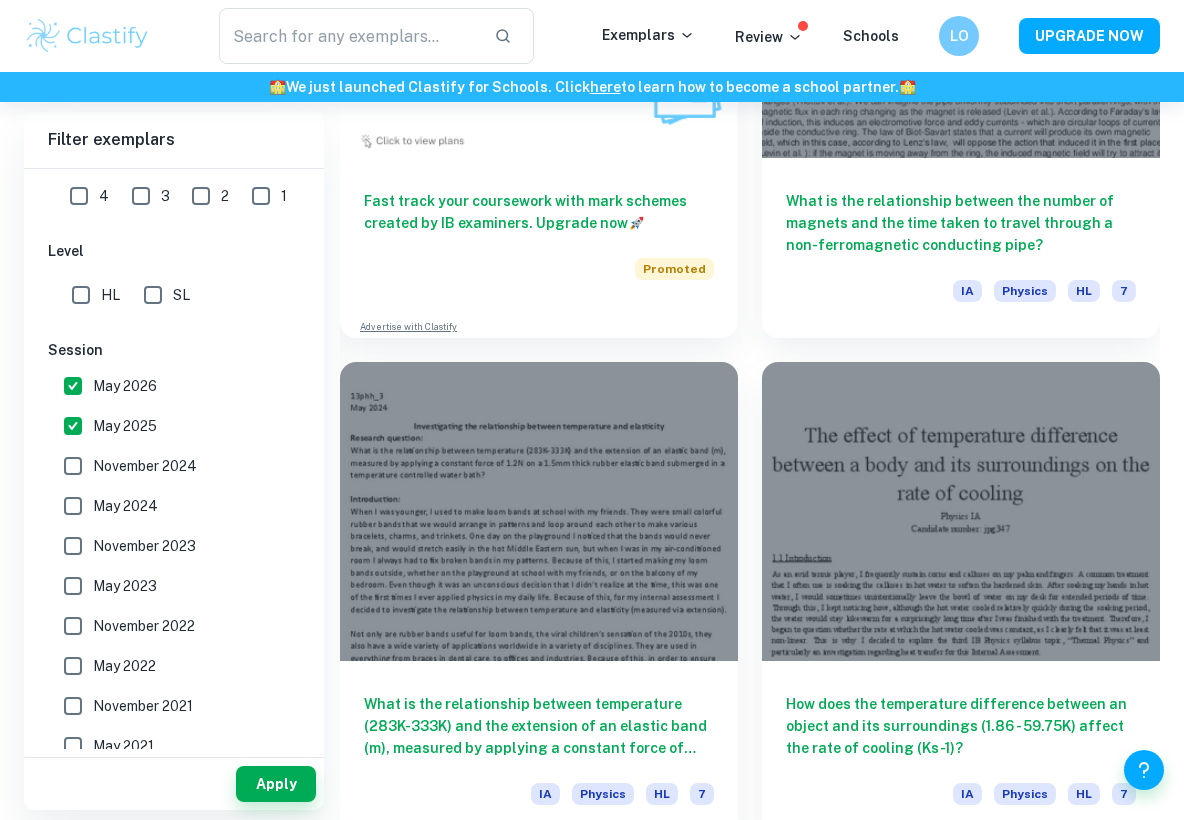 click on "May 2025" at bounding box center (125, 426) 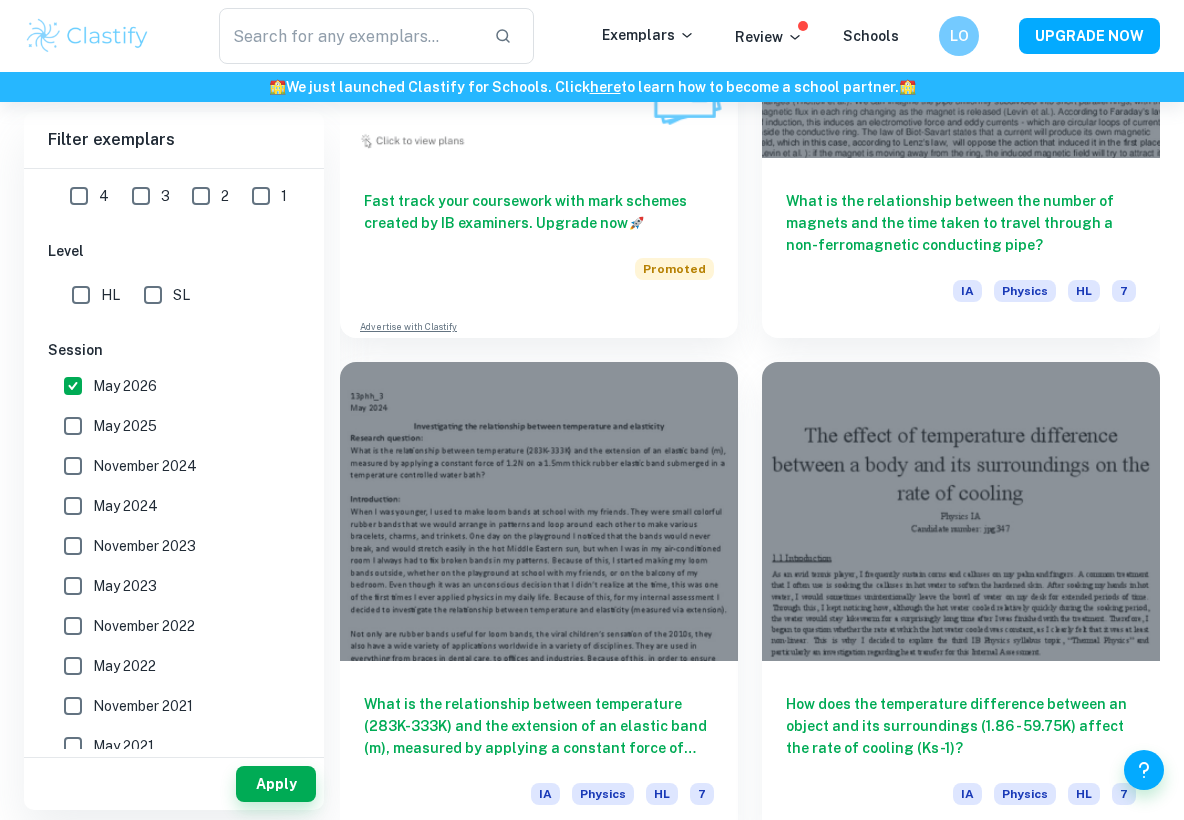 click on "May 2026" at bounding box center (125, 386) 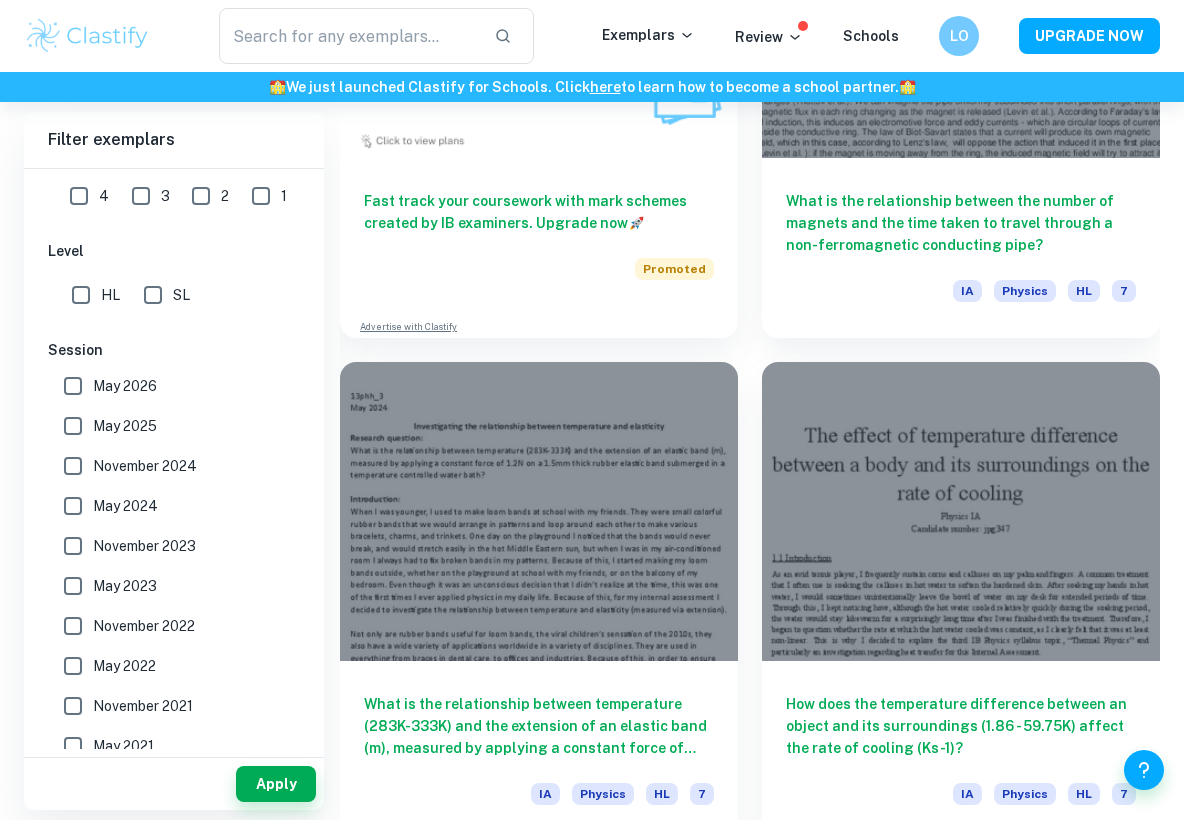 click on "Filter exemplars IB College Category IA EE TOK Notes Subject Type a subject Physics Type a subject Criteria Select Grade 7 6 5 4 3 2 1 Level HL SL Session May 2026 May 2025 November 2024 May 2024 November 2023 May 2023 November 2022 May 2022 November 2021 May 2021 Other   Apply   Starting from the May 2025 session, the Physics IA requirements have changed.
We created a couple of exemplars to show you how the new IA should look like.
It's OK to refer to the old Physics IA exemplars (since the new IA is quite similar) for inspiration/ideas,
but make sure to follow the new requirements. Read more What is the effect of increasing tension (25 N, 29 N, 33 N, 37 N, 41 N, 45 N, and 49 N) on the fundamental frequency of an electric guitar string as measured by analyzing the produced sound via a digital tuner? IA Physics HL 7 New Syllabus IA Physics HL 7 New Syllabus Want full marks on your  IA ? Get expert feedback from an IB examiner!  🎯 Promoted IA HL 7" at bounding box center [592, 107] 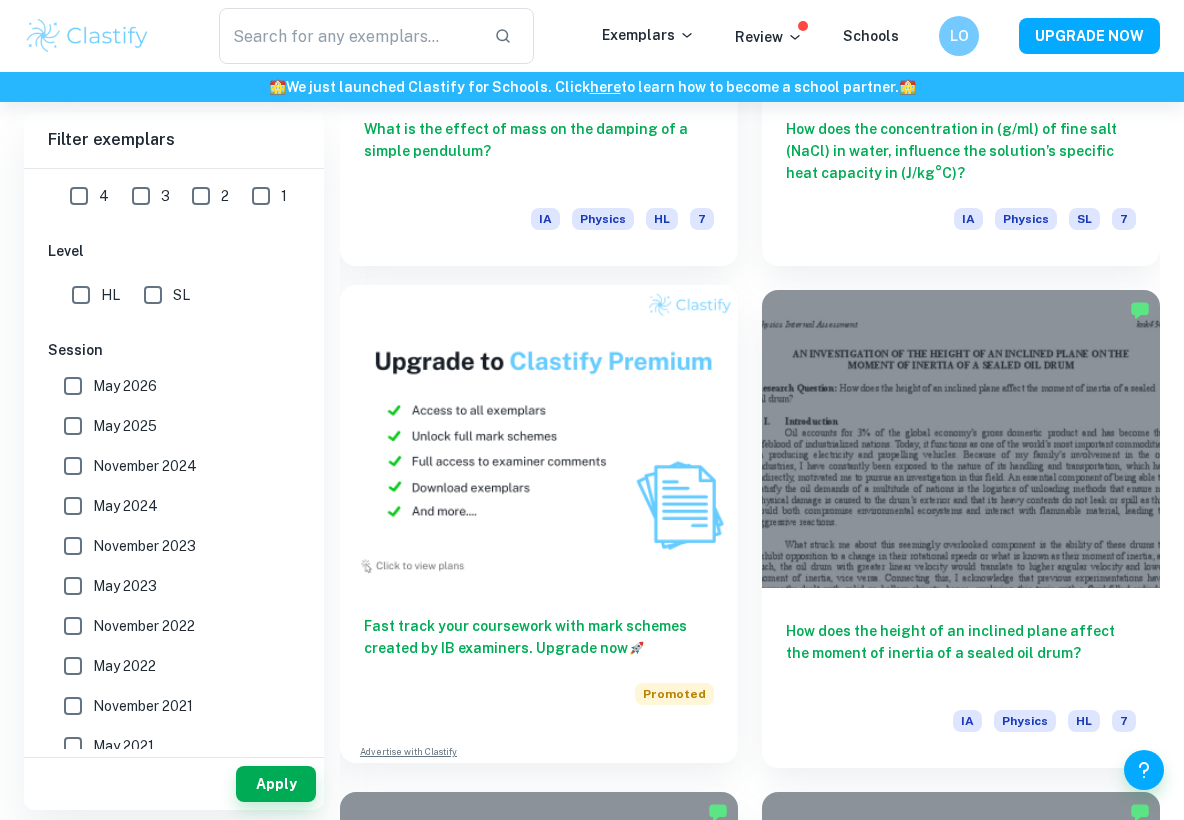 scroll, scrollTop: 6015, scrollLeft: 0, axis: vertical 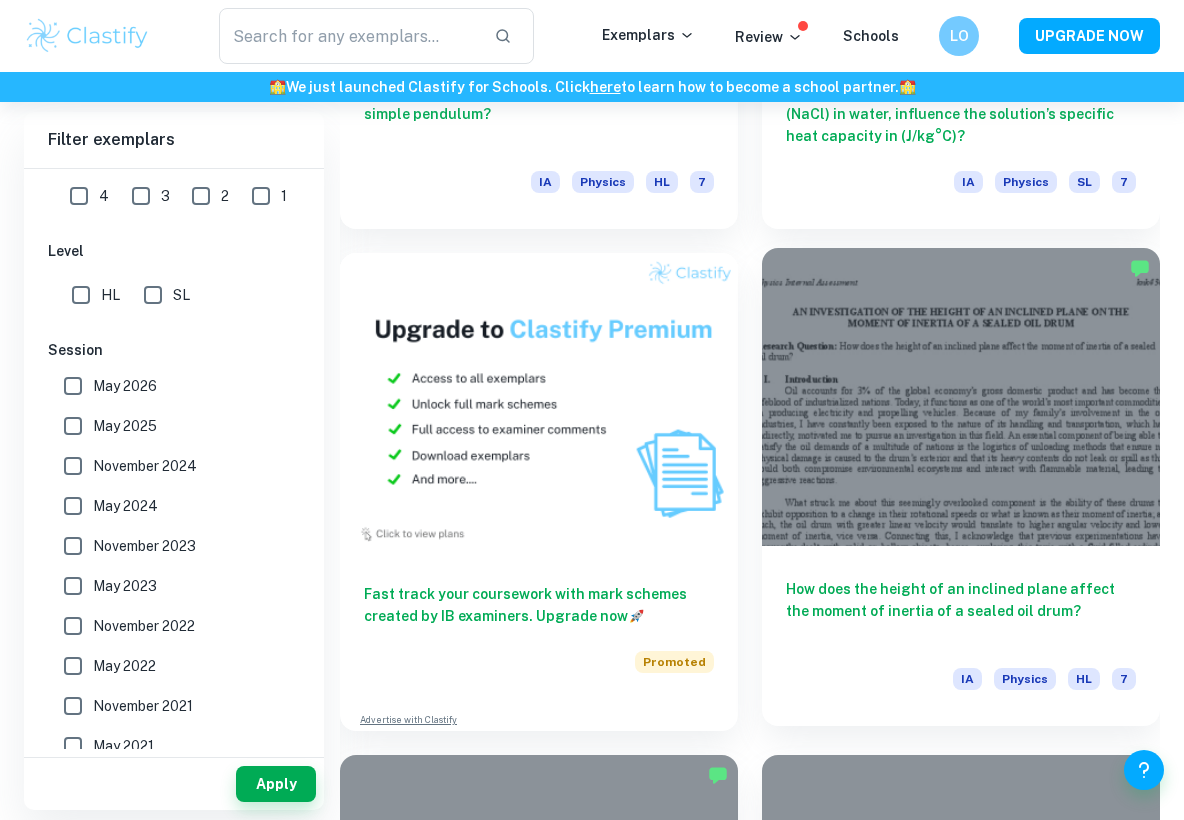 click at bounding box center (961, 397) 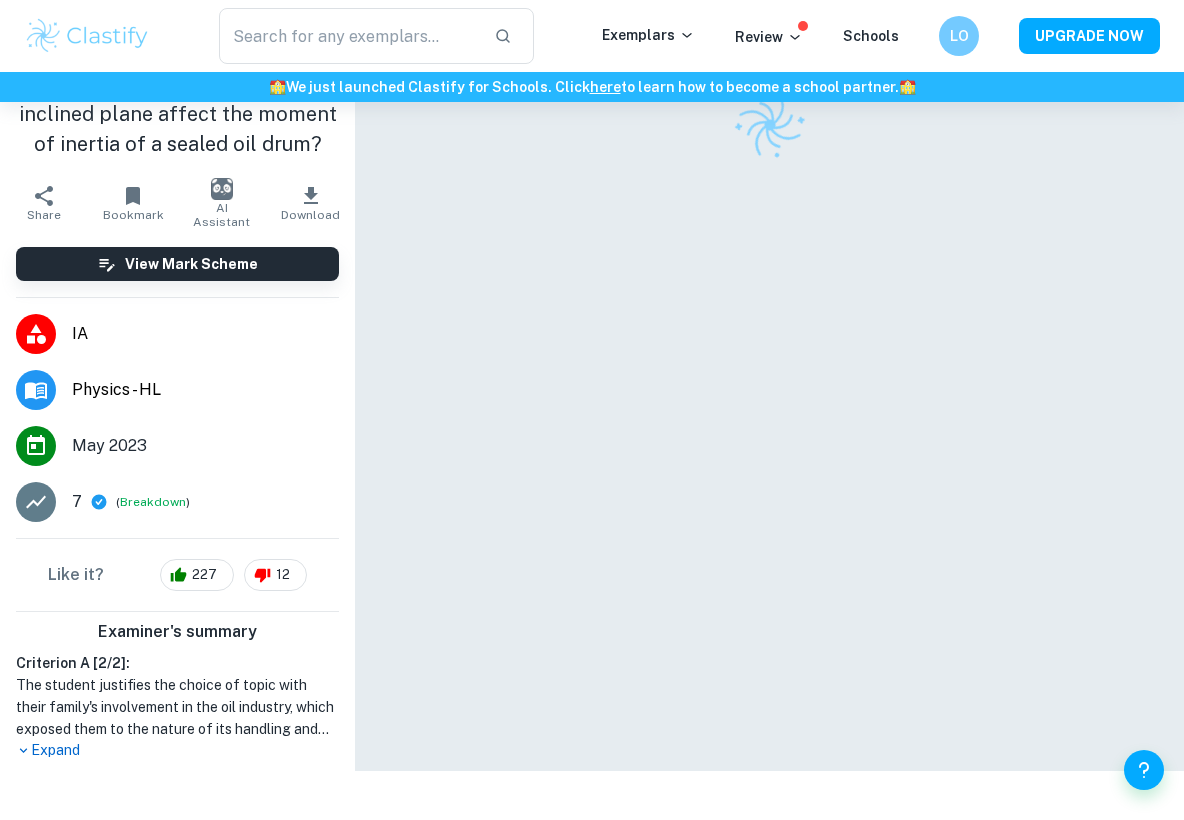 scroll, scrollTop: 0, scrollLeft: 0, axis: both 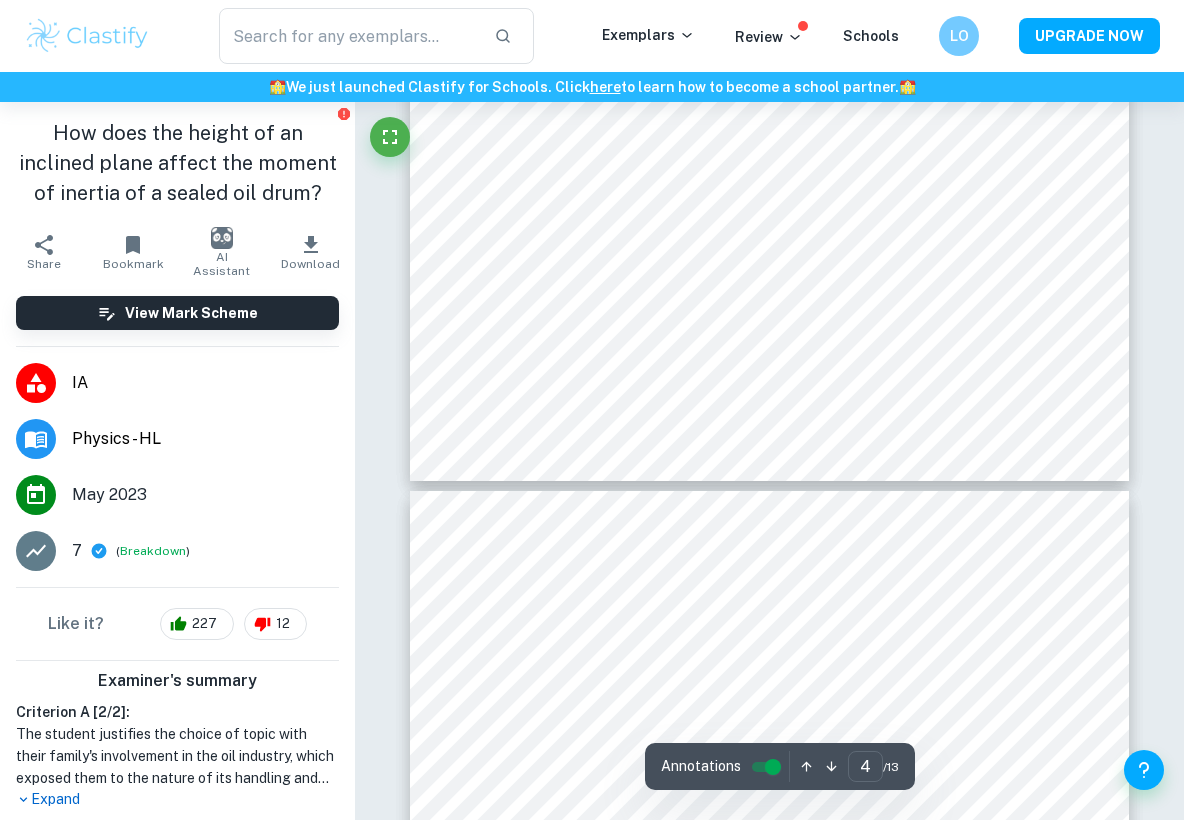 type on "3" 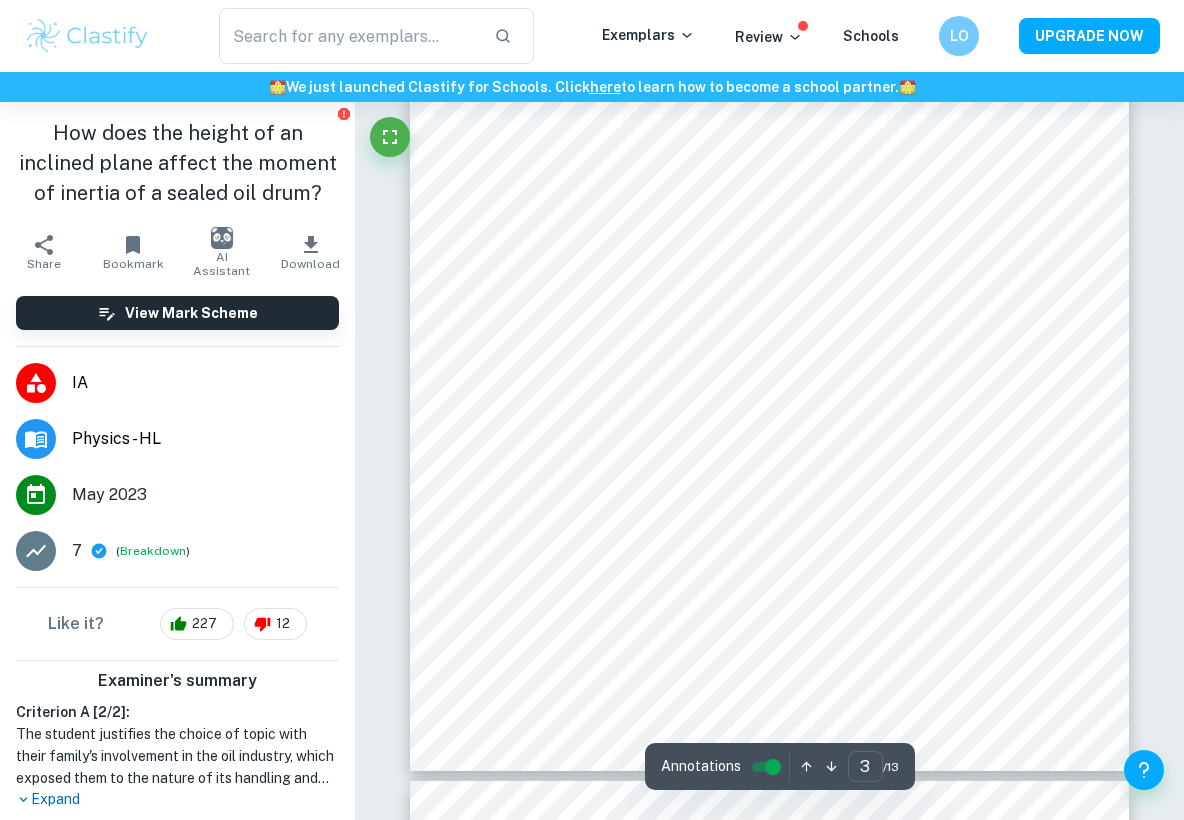 scroll, scrollTop: 2233, scrollLeft: 0, axis: vertical 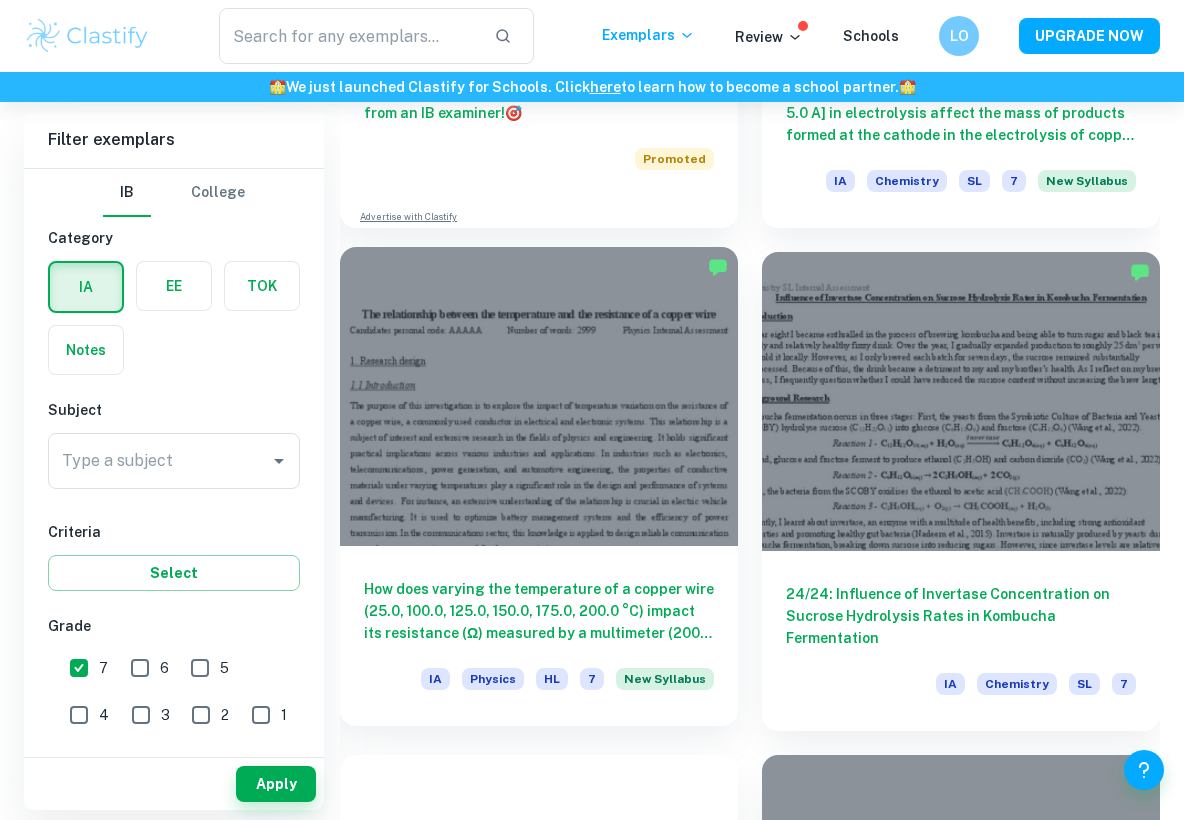 click at bounding box center (539, 396) 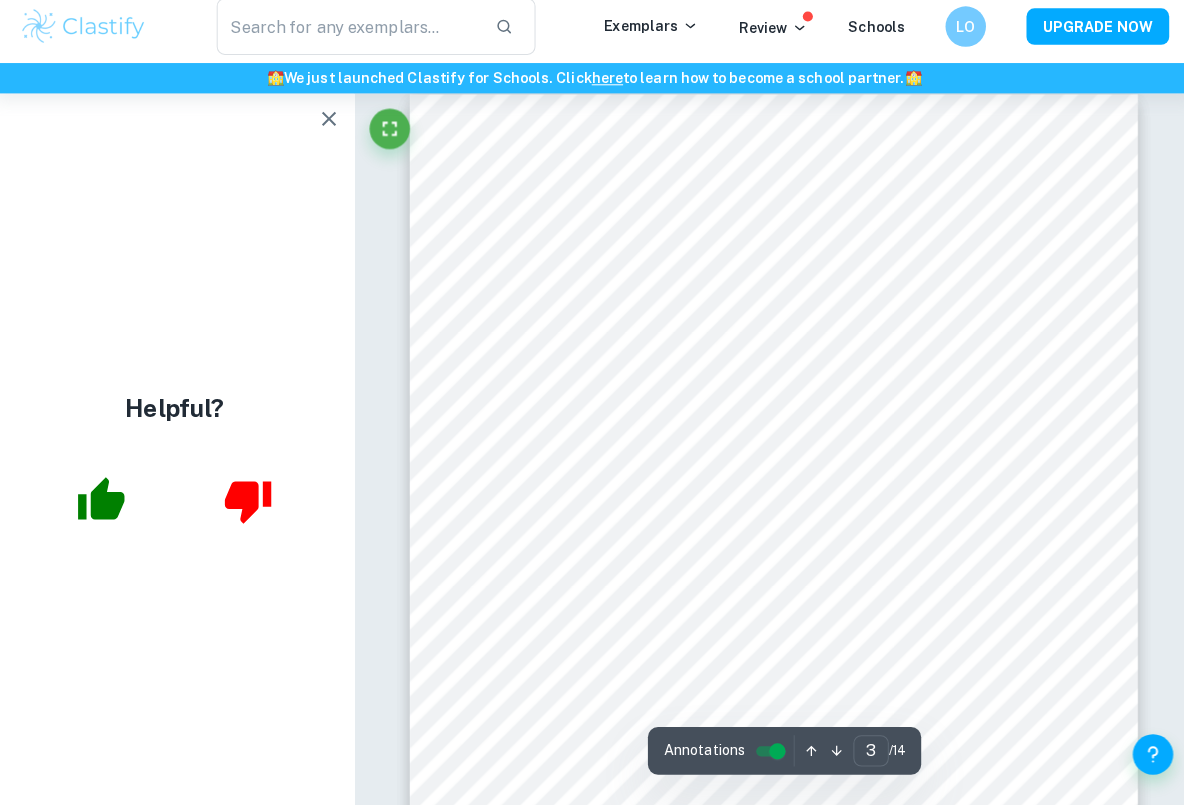 scroll, scrollTop: 2325, scrollLeft: 0, axis: vertical 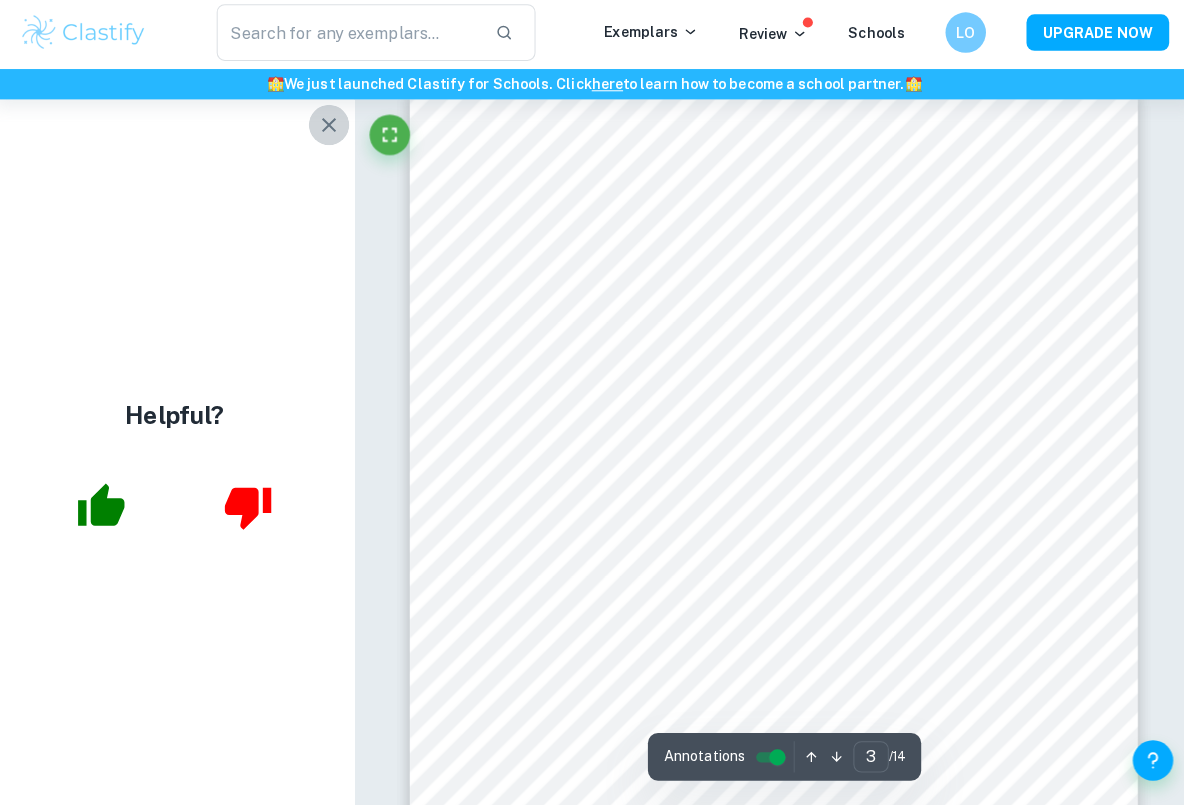 click at bounding box center [330, 127] 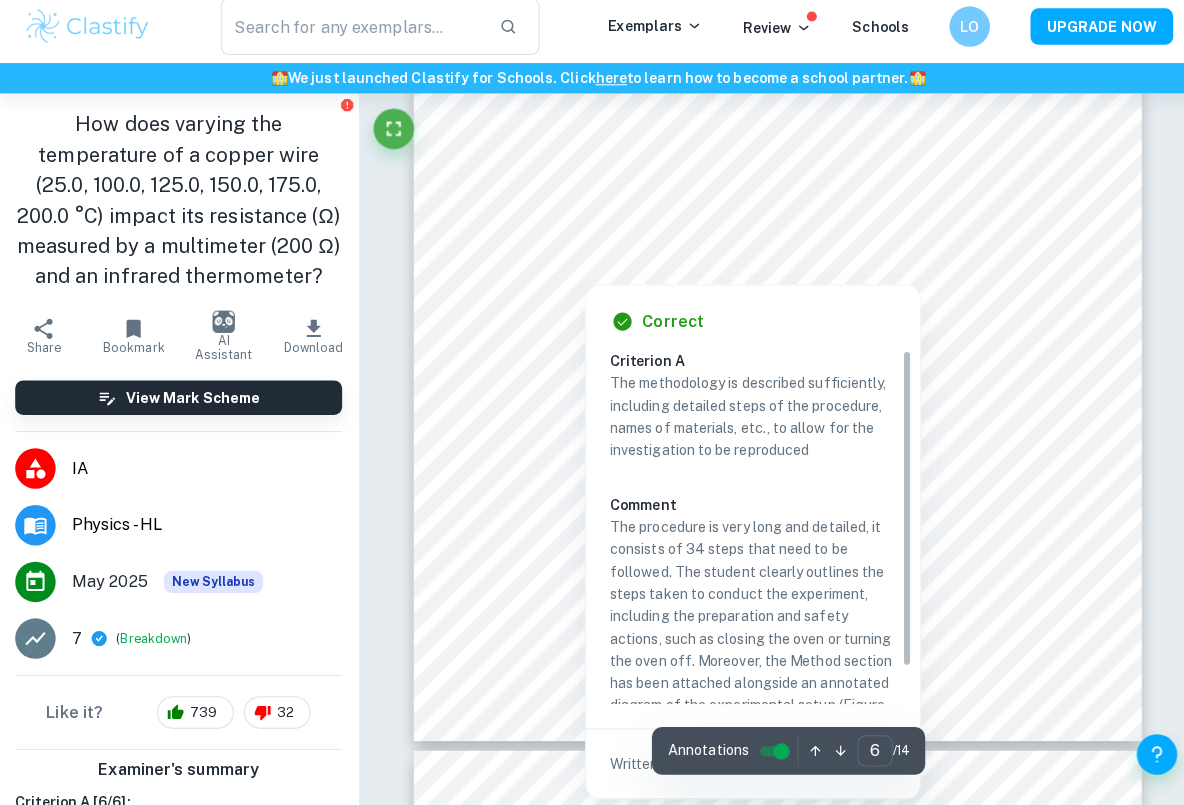 scroll, scrollTop: 5772, scrollLeft: 0, axis: vertical 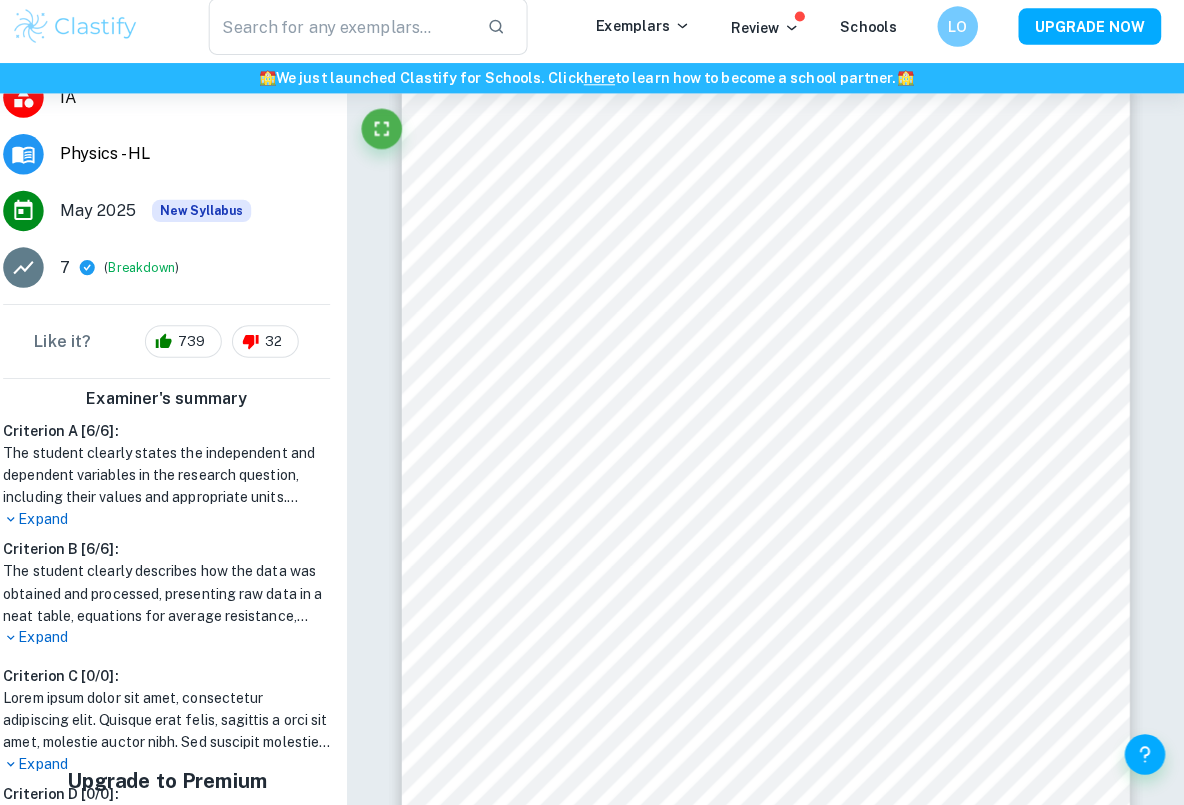 click on "Correct Criterion A The student clearly states the independent and dependent variables in the research question or two correlated variables (if applicable) Comment The research question clearly states that the independent variable (explanatory variables, which will be manipulated) is the temperature of a copper wire, and the dependent (response) variable is the resistance. Additionally, the student states the values of the independent variables (25.0, 100.0, 125.0, 150.0, 175.0, 200.0) which will be tested in the experimental procedure, alongside an appropriate unit (Celcius degrees). The student also states that the unit of resistance is ohm. Written by Mary Ask Clai Correct Criterion A The student describes in the posed research question the method of analysis conducted Comment The student states that the resistance will be measured using 2 tools - a multimeter and an infrared thermometer. The student also states that the resistance of the multimeter is 200 ohms. Written by Mary Ask Clai Correct Criterion A" at bounding box center [769, -1126] 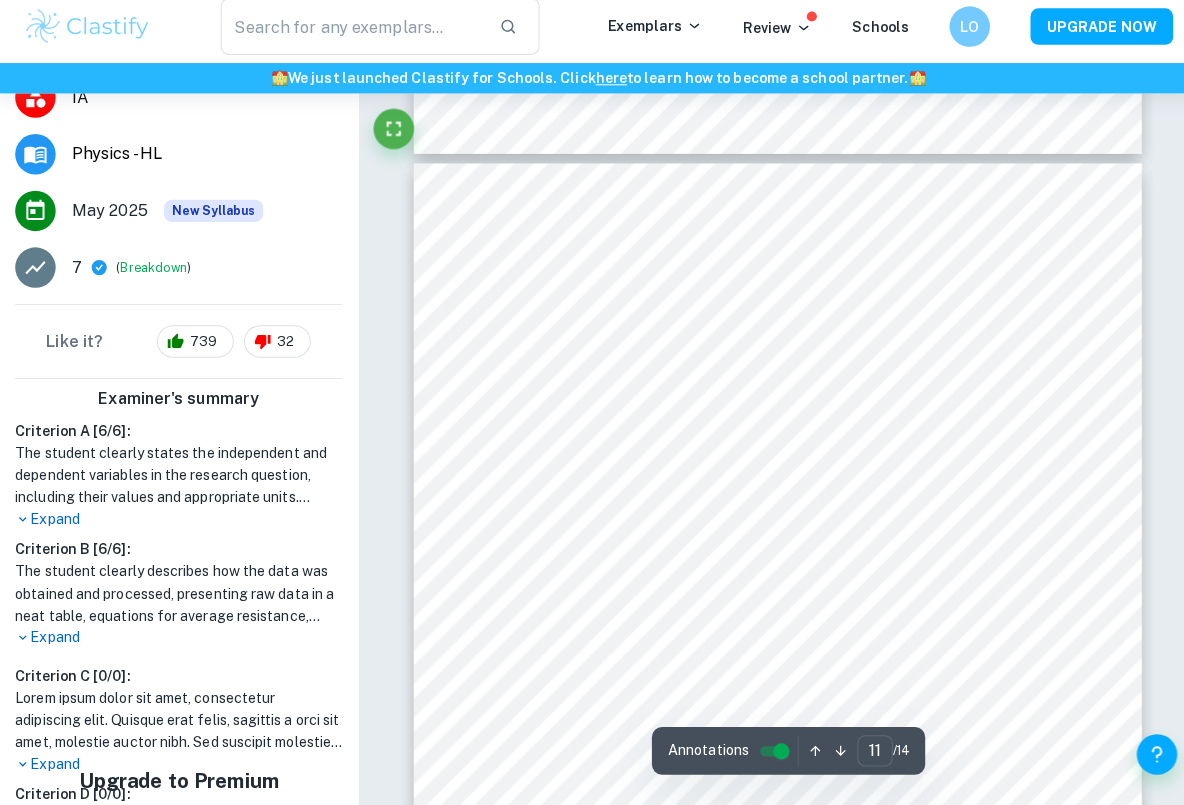 scroll, scrollTop: 10578, scrollLeft: 0, axis: vertical 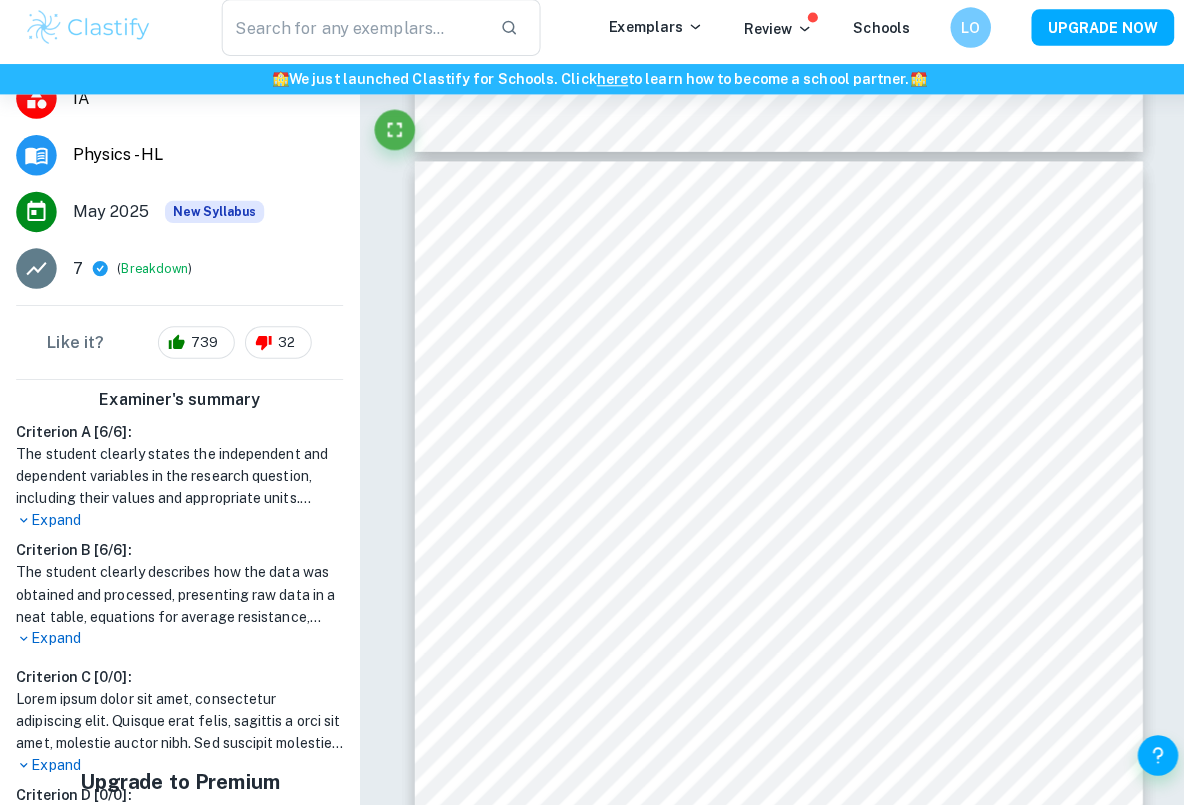 click on "Correct Criterion A The student clearly states the independent and dependent variables in the research question or two correlated variables (if applicable) Comment The research question clearly states that the independent variable (explanatory variables, which will be manipulated) is the temperature of a copper wire, and the dependent (response) variable is the resistance. Additionally, the student states the values of the independent variables (25.0, 100.0, 125.0, 150.0, 175.0, 200.0) which will be tested in the experimental procedure, alongside an appropriate unit (Celcius degrees). The student also states that the unit of resistance is ohm. Written by Mary Ask Clai Correct Criterion A The student describes in the posed research question the method of analysis conducted Comment The student states that the resistance will be measured using 2 tools - a multimeter and an infrared thermometer. The student also states that the resistance of the multimeter is 200 ohms. Written by Mary Ask Clai Correct Criterion A" at bounding box center [769, -3095] 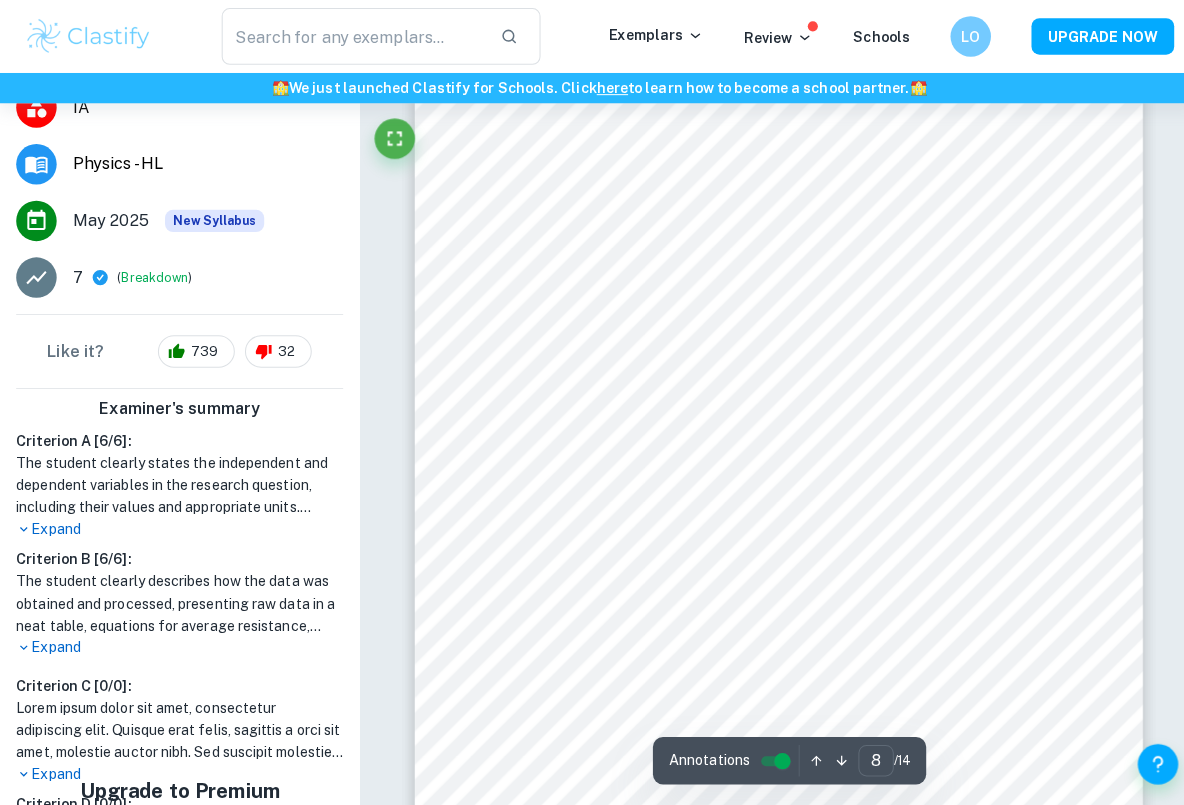 scroll, scrollTop: 7535, scrollLeft: 0, axis: vertical 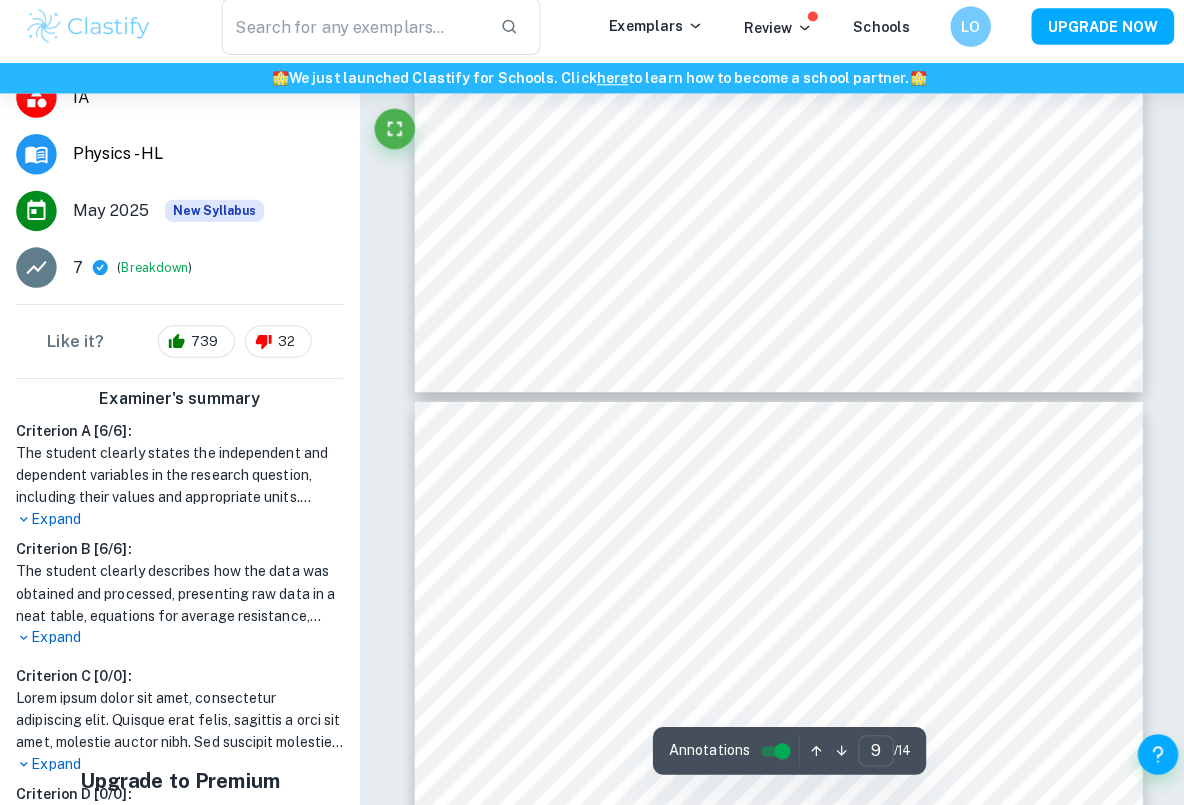 type on "10" 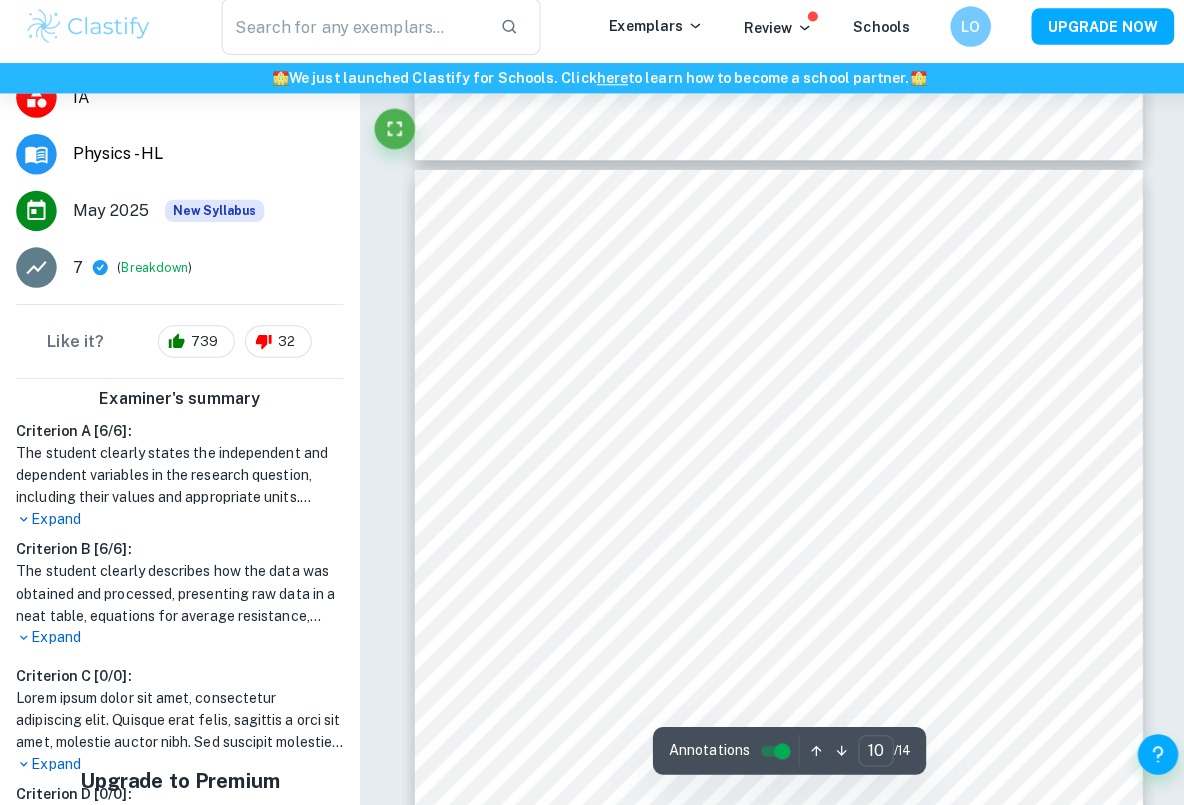 scroll, scrollTop: 9548, scrollLeft: 0, axis: vertical 